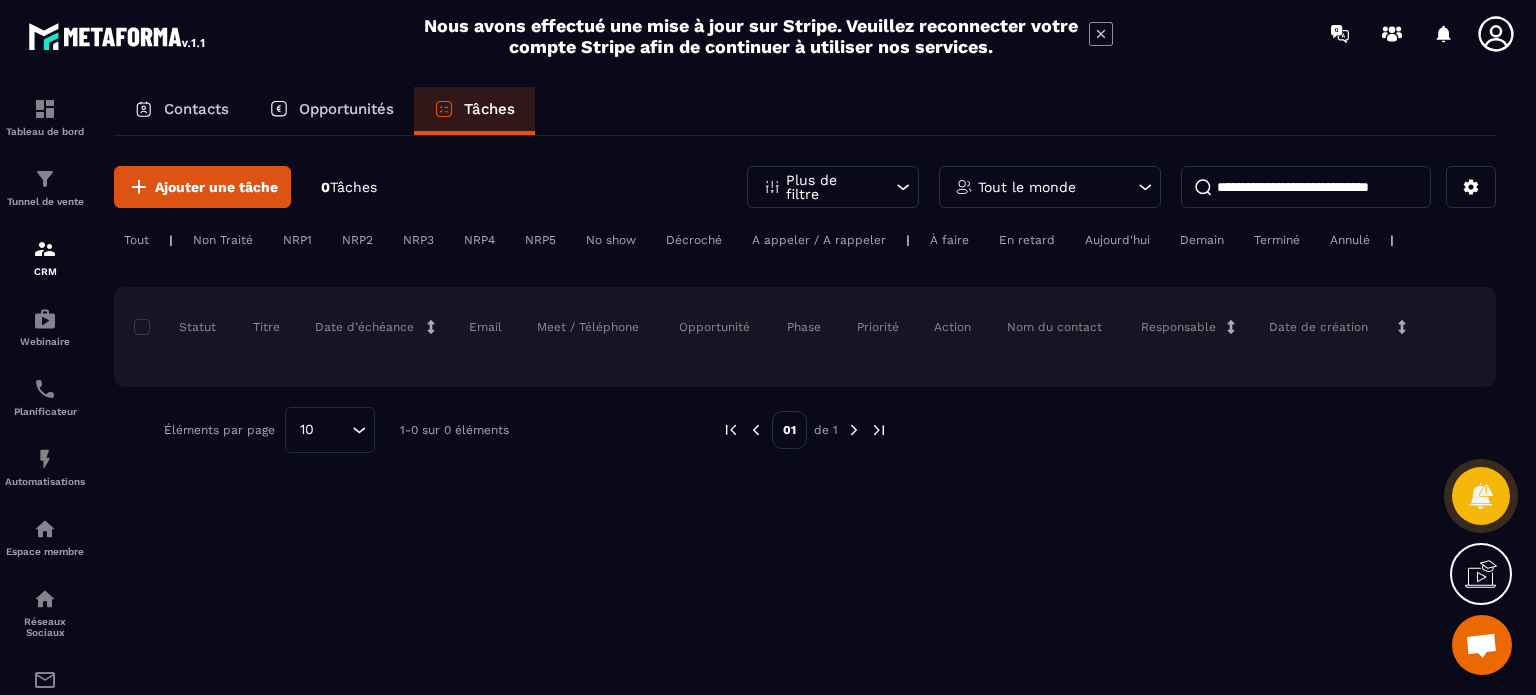 scroll, scrollTop: 0, scrollLeft: 0, axis: both 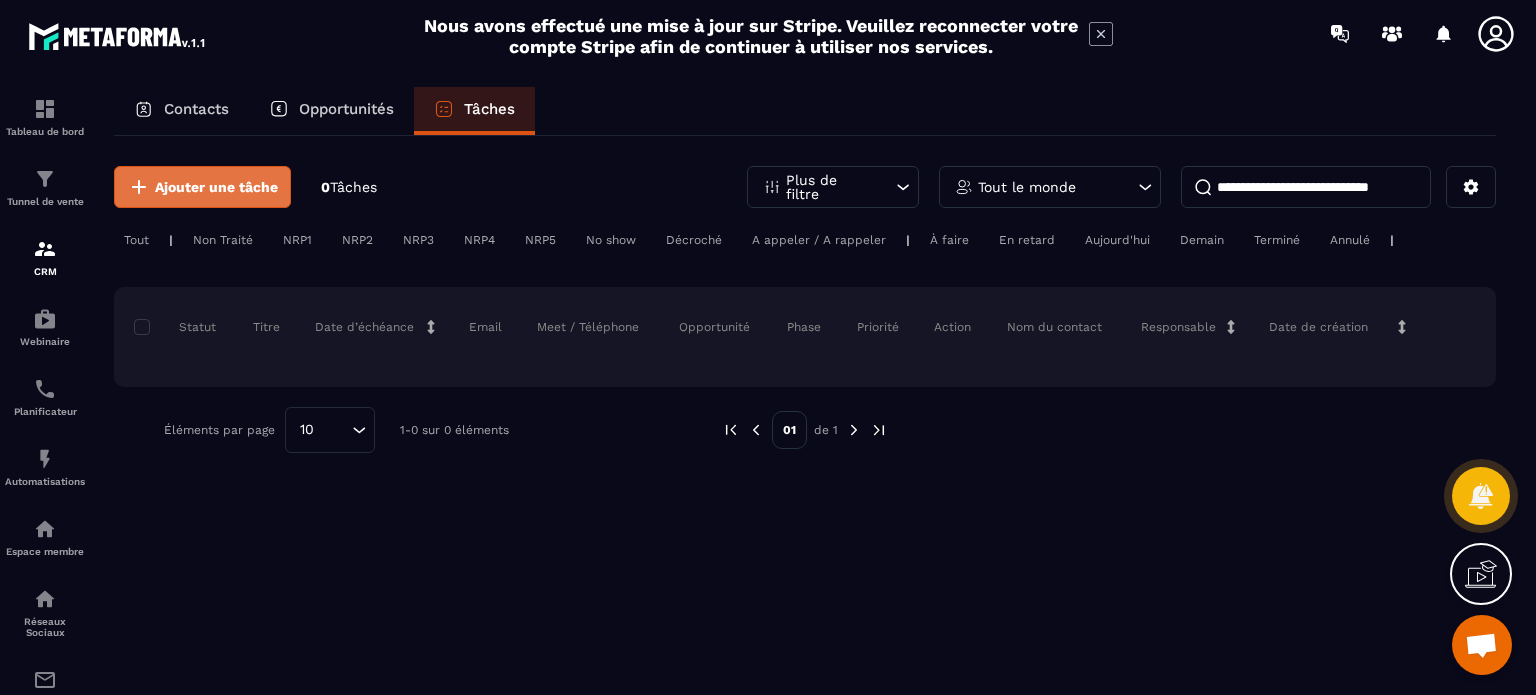 click on "Ajouter une tâche" at bounding box center [216, 187] 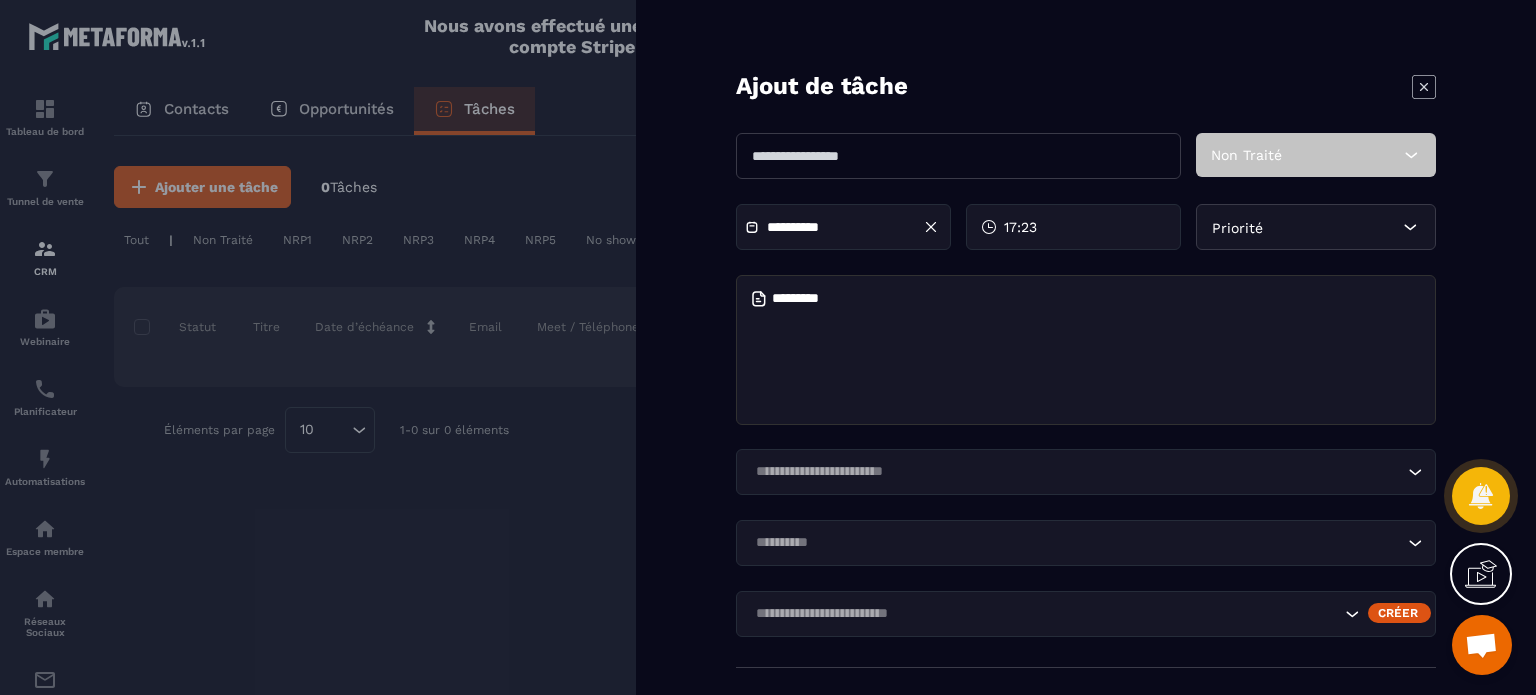 click 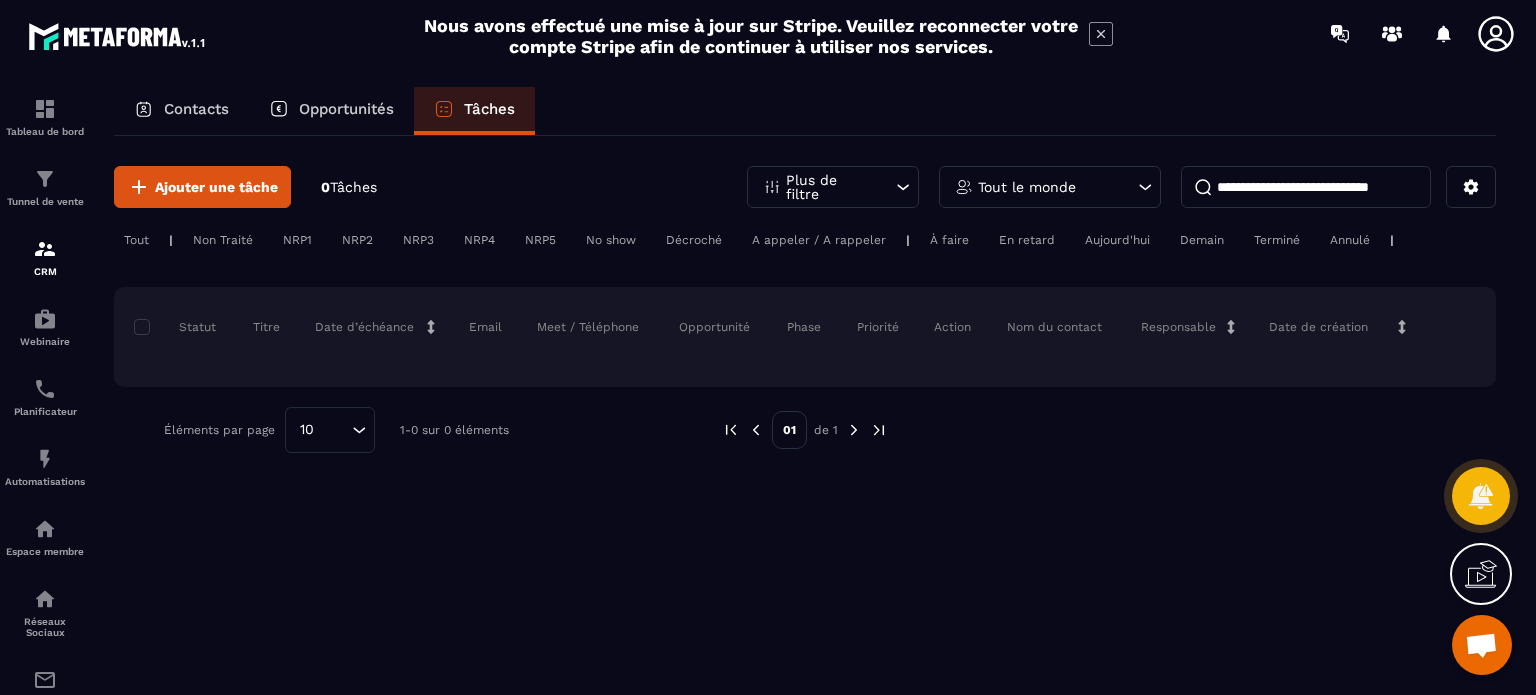 click on "Contacts" at bounding box center [196, 109] 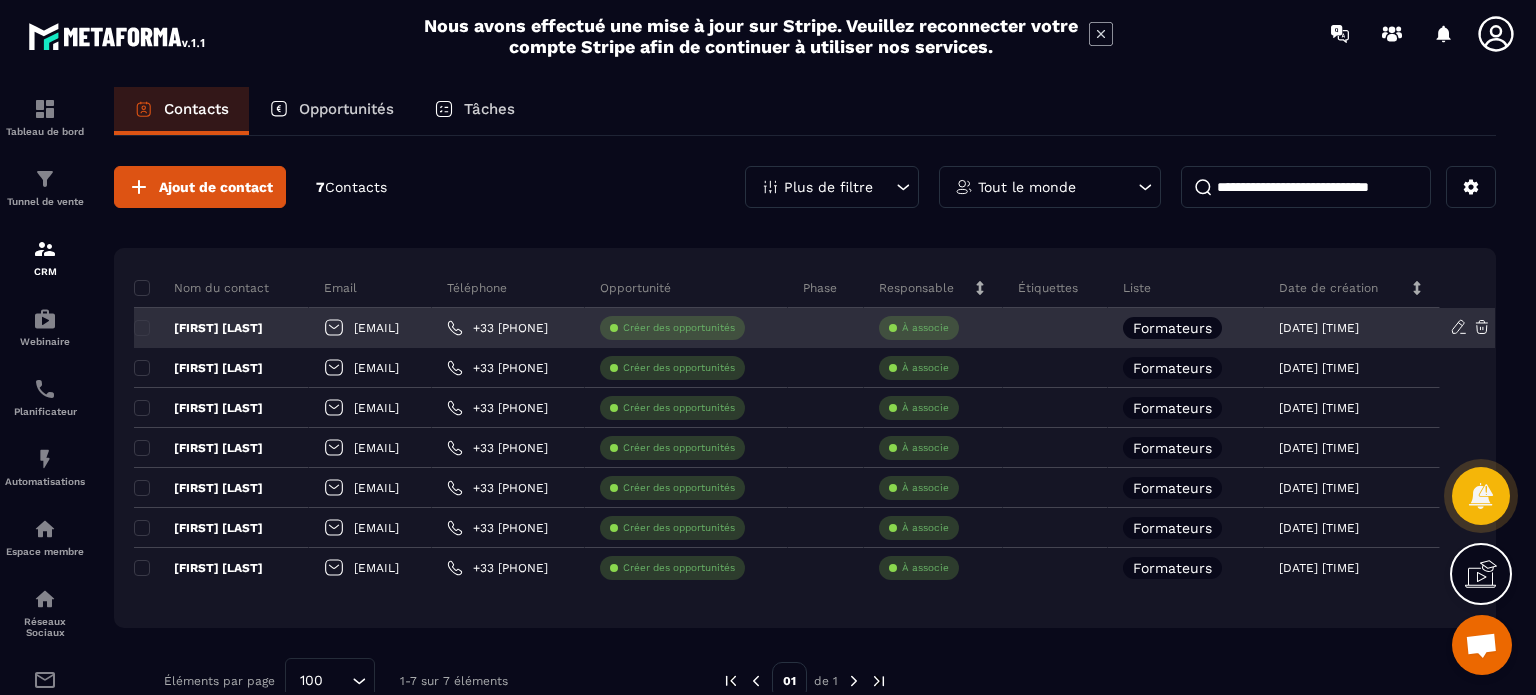 click on "Créer des opportunités" at bounding box center [679, 328] 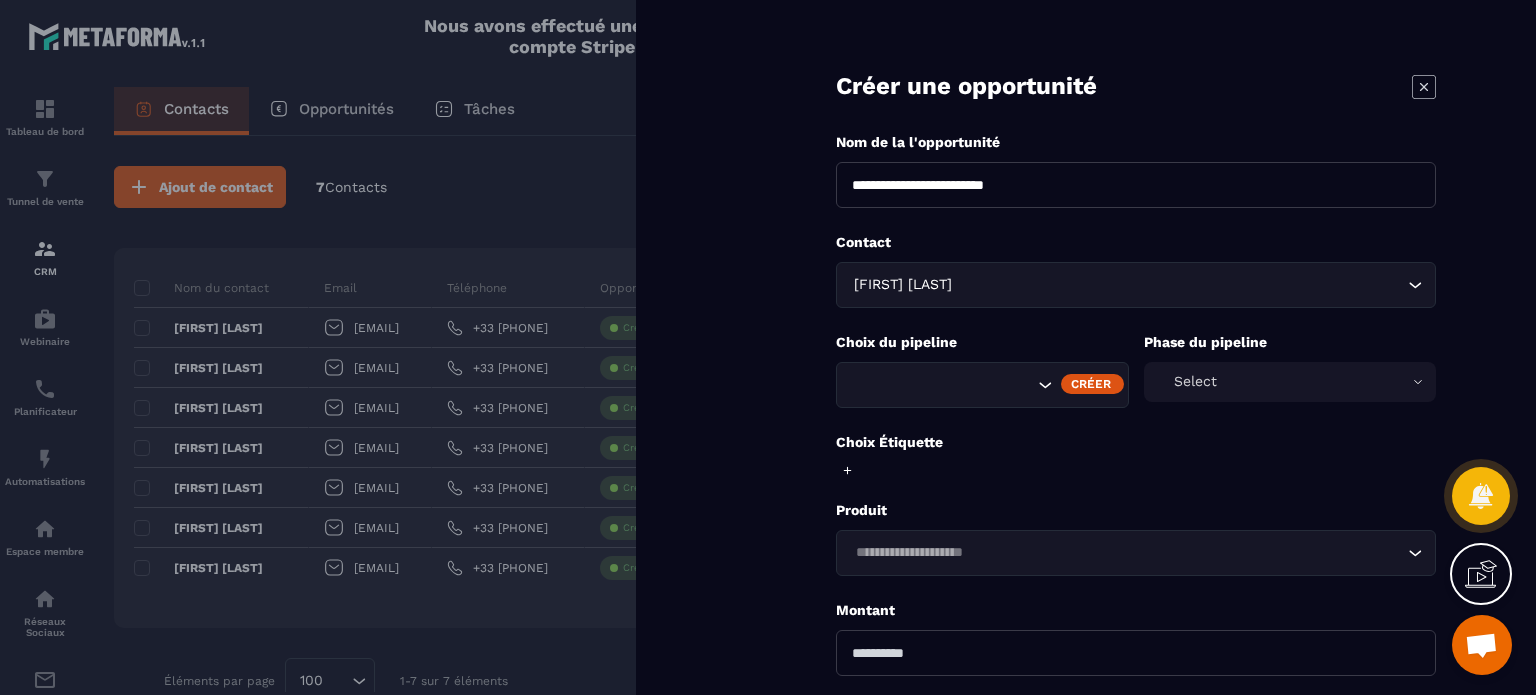 click 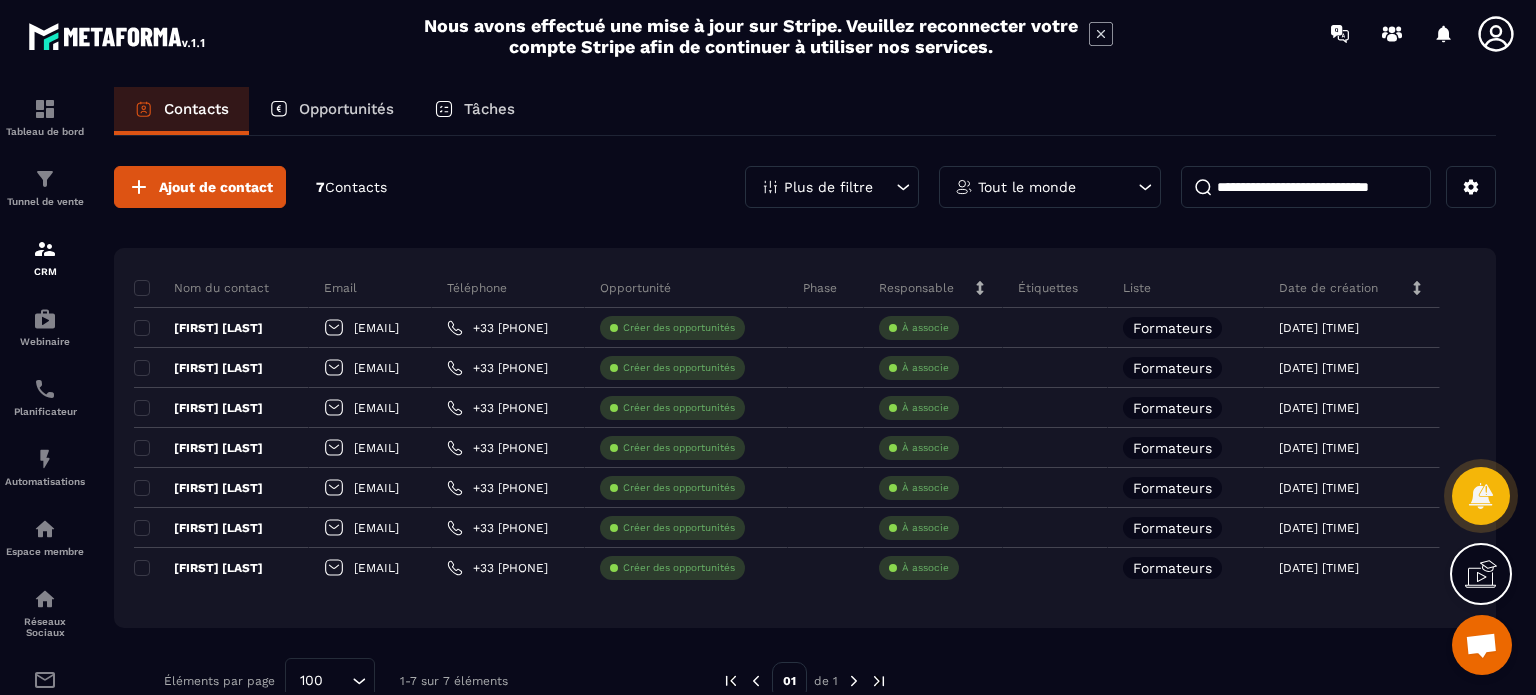 click 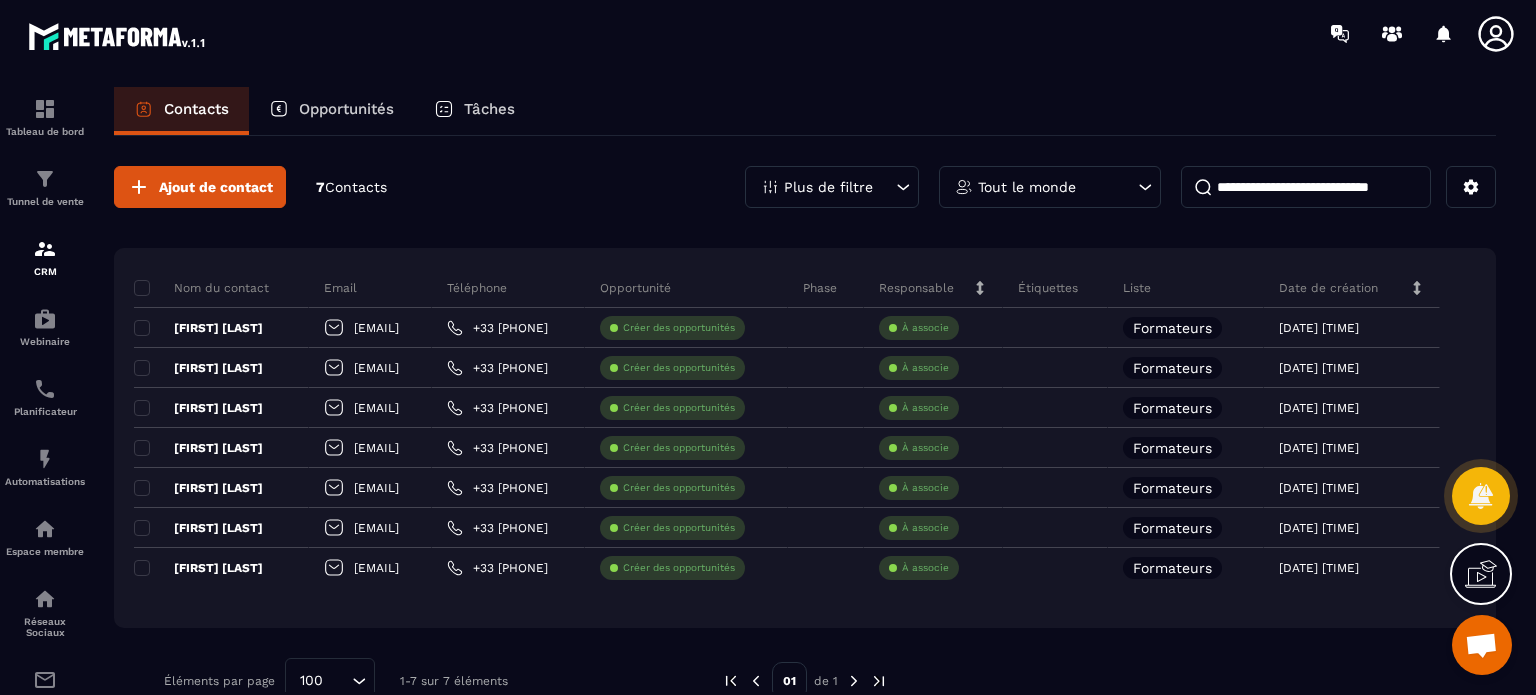 click on "Plus de filtre" at bounding box center (828, 187) 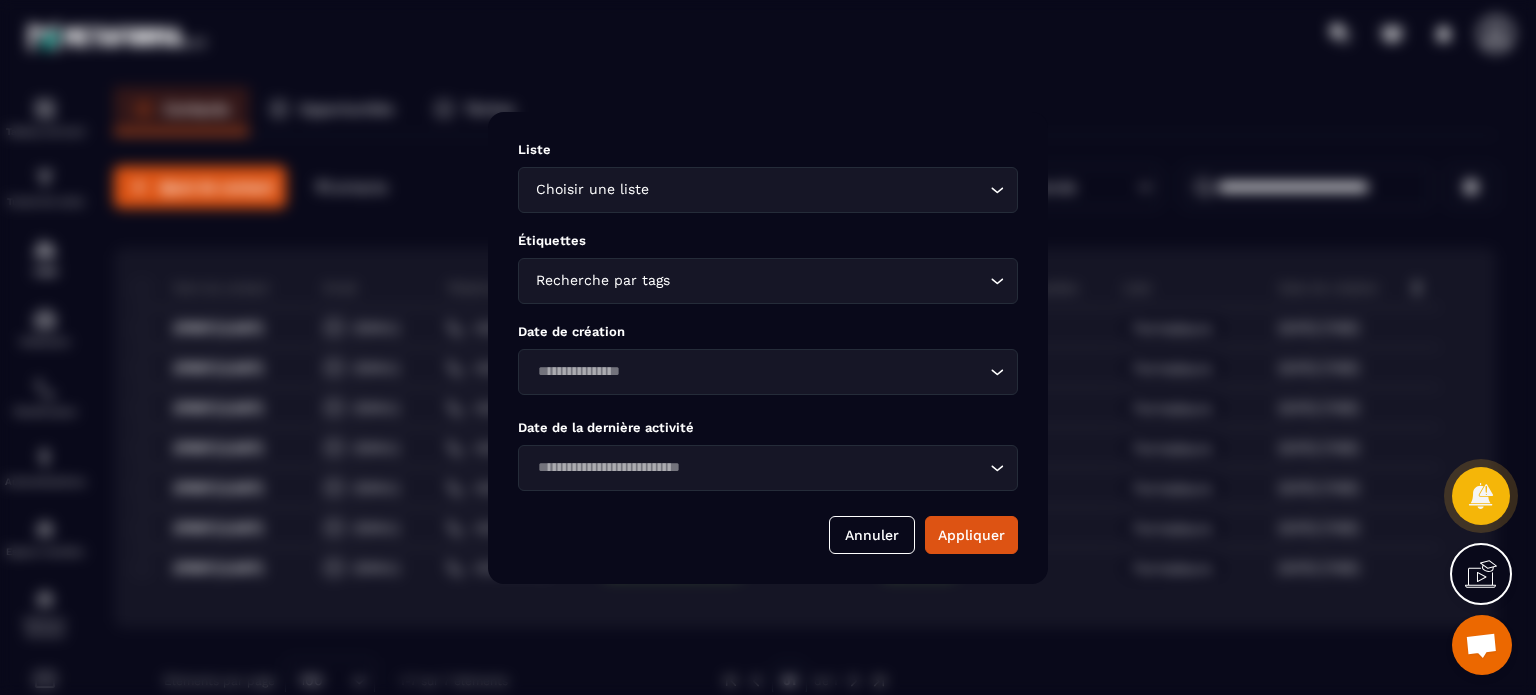 click at bounding box center [768, 347] 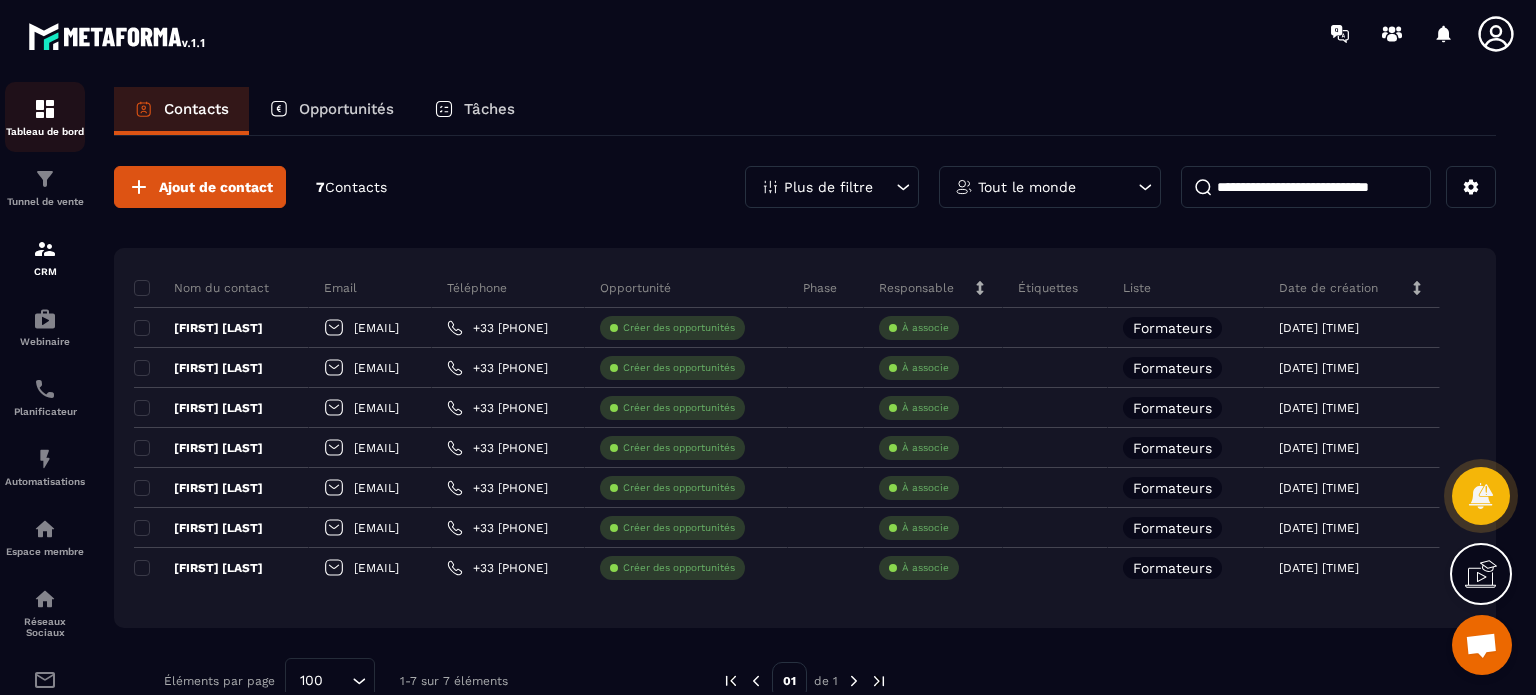 click at bounding box center (45, 109) 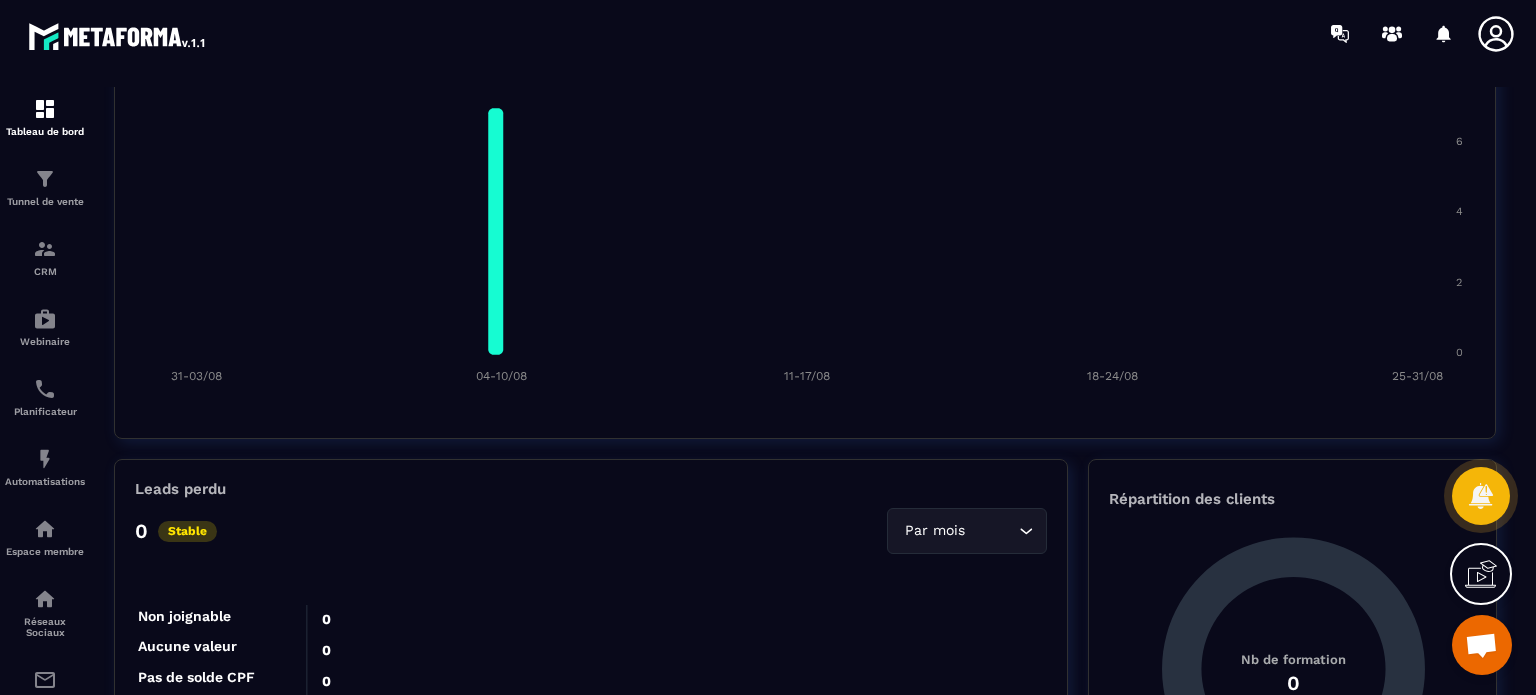 scroll, scrollTop: 2000, scrollLeft: 0, axis: vertical 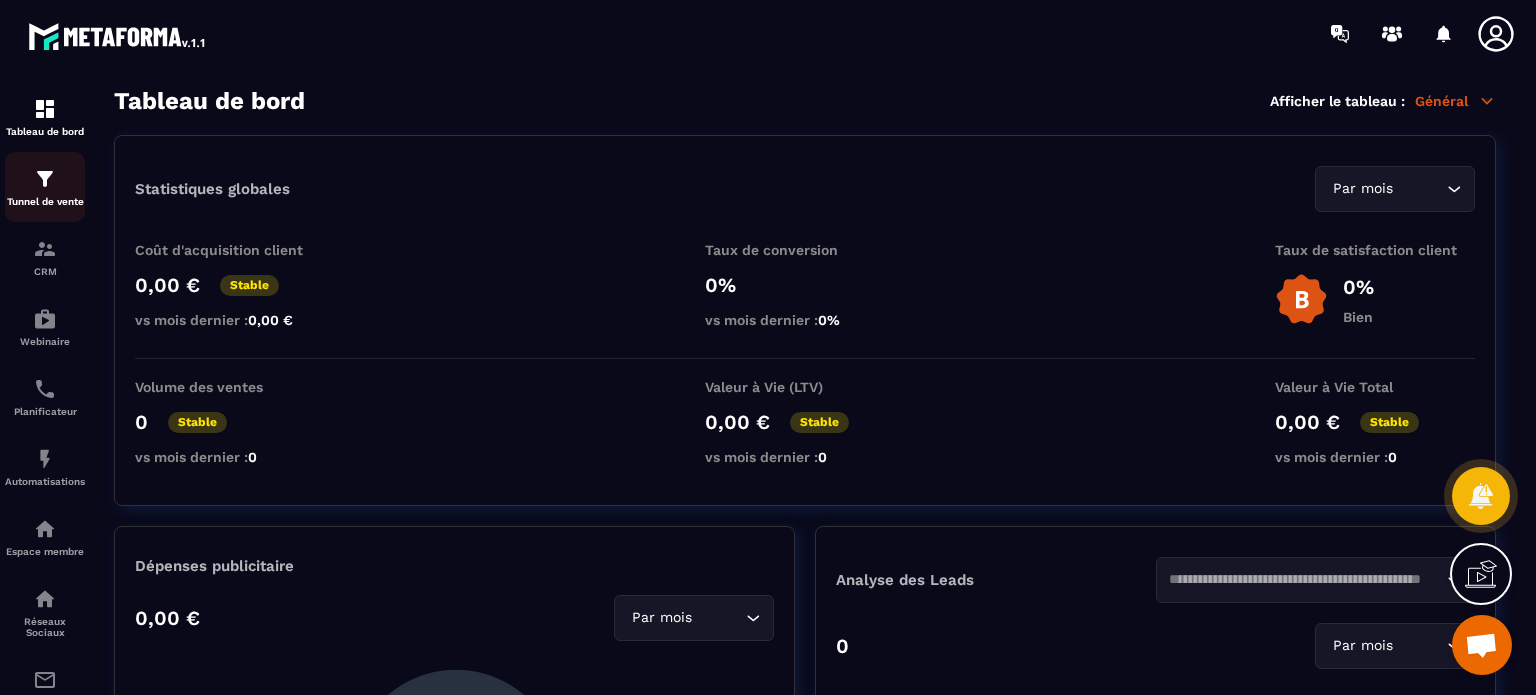 click at bounding box center [45, 179] 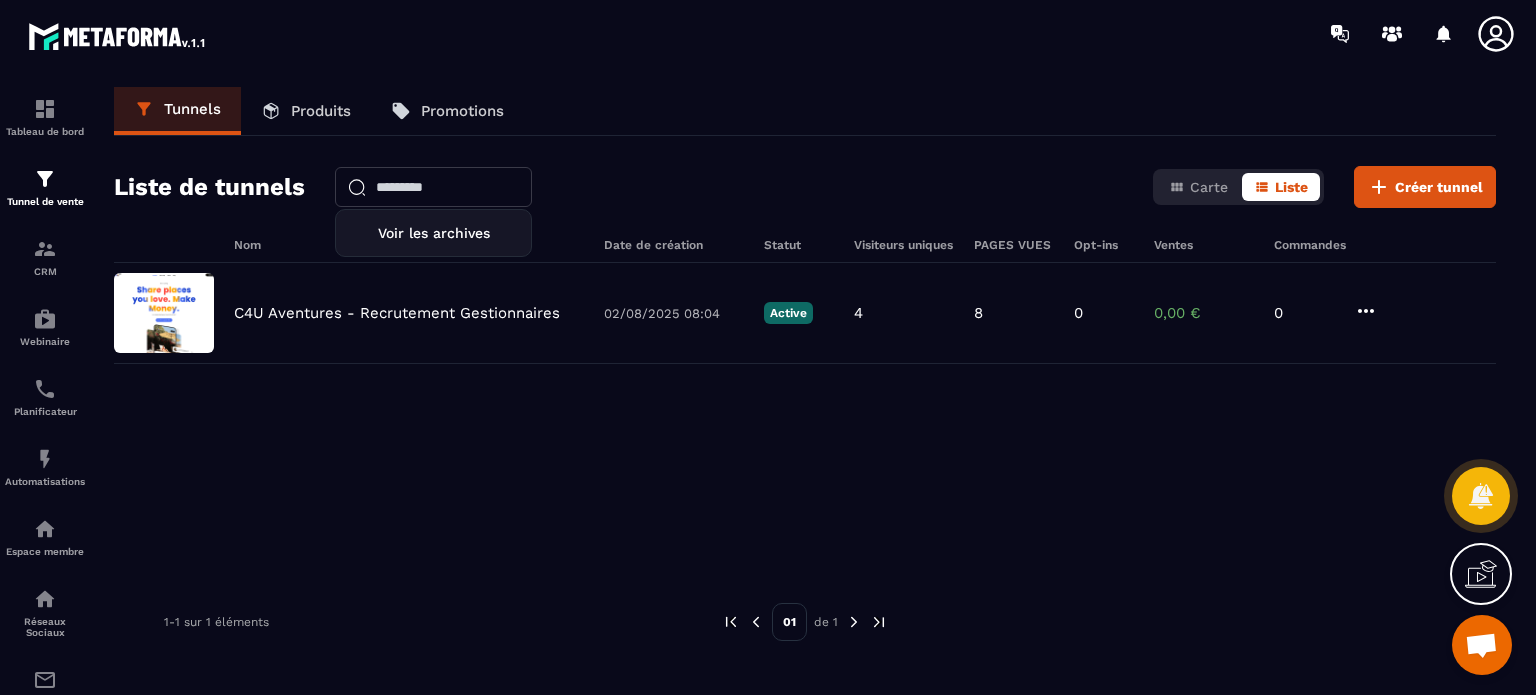click at bounding box center [433, 187] 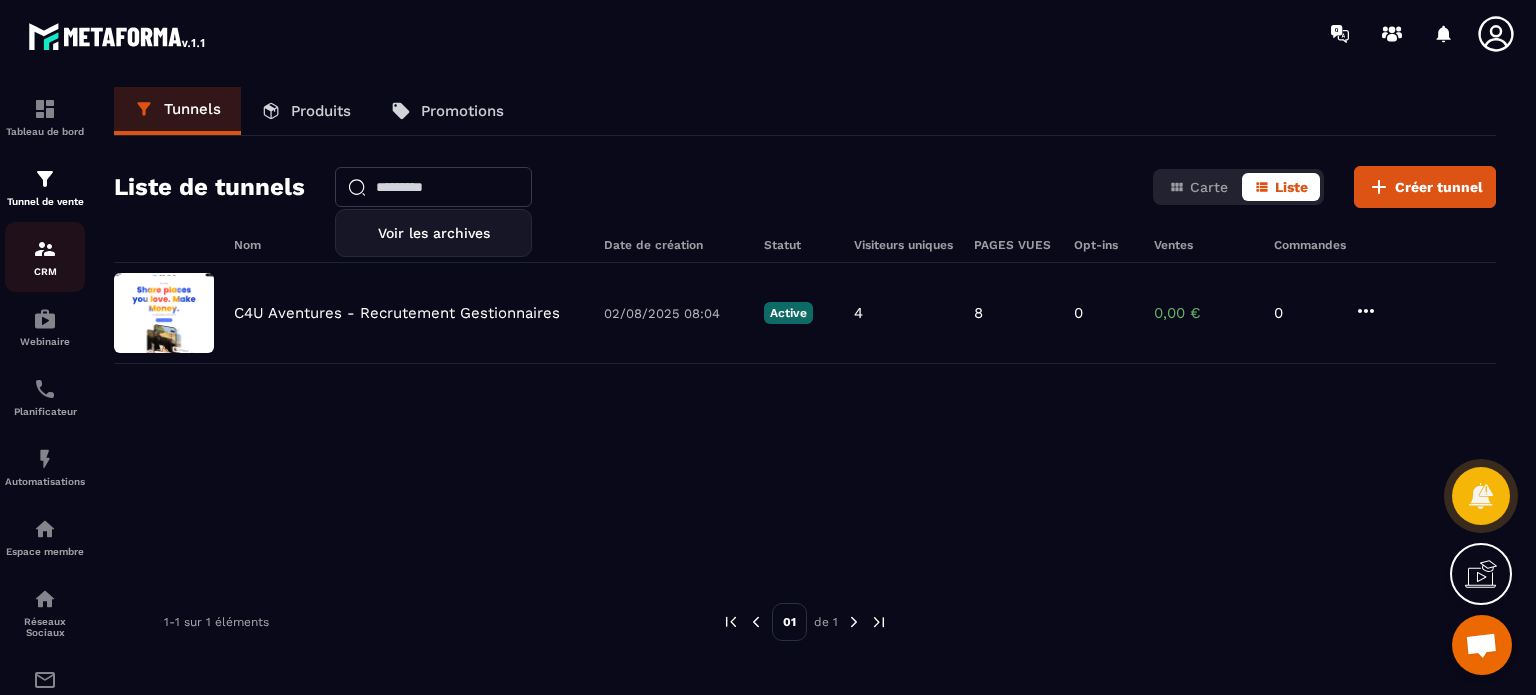 click at bounding box center [45, 249] 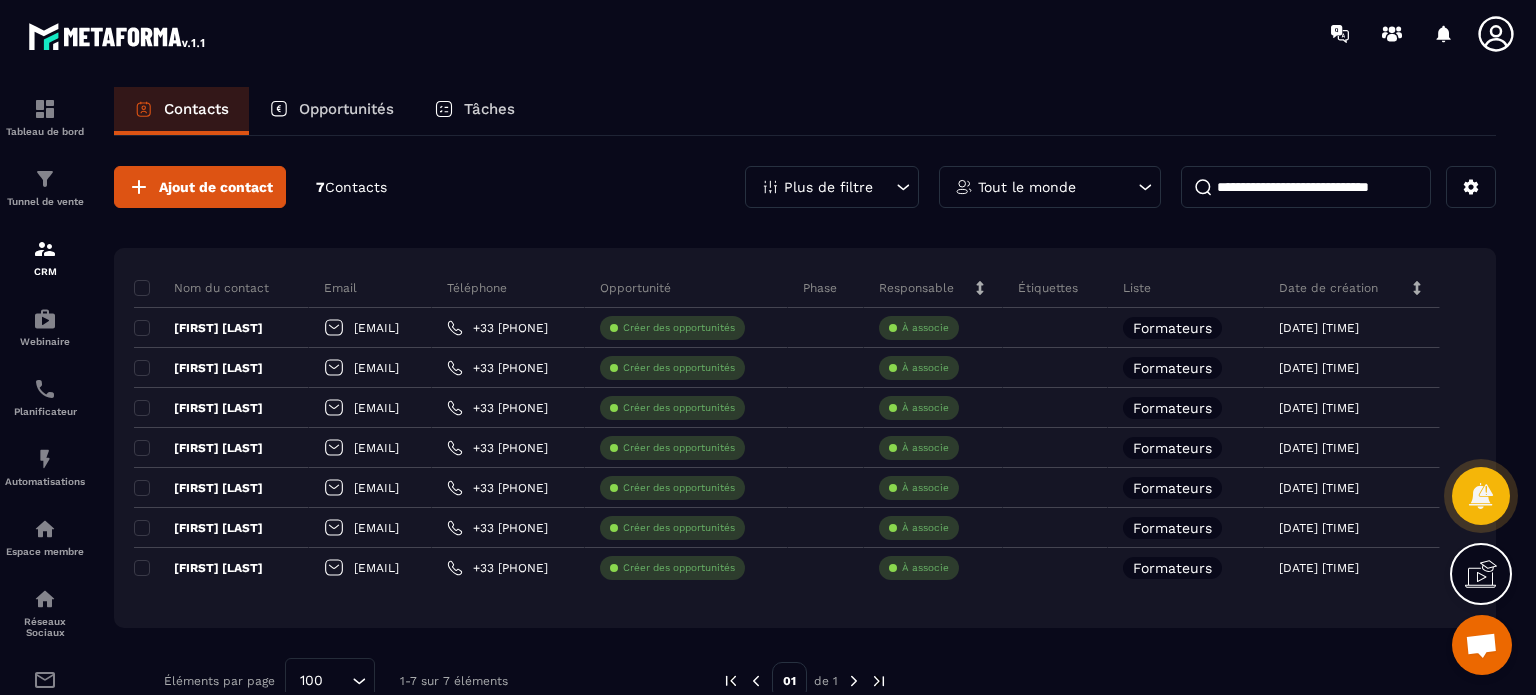 click 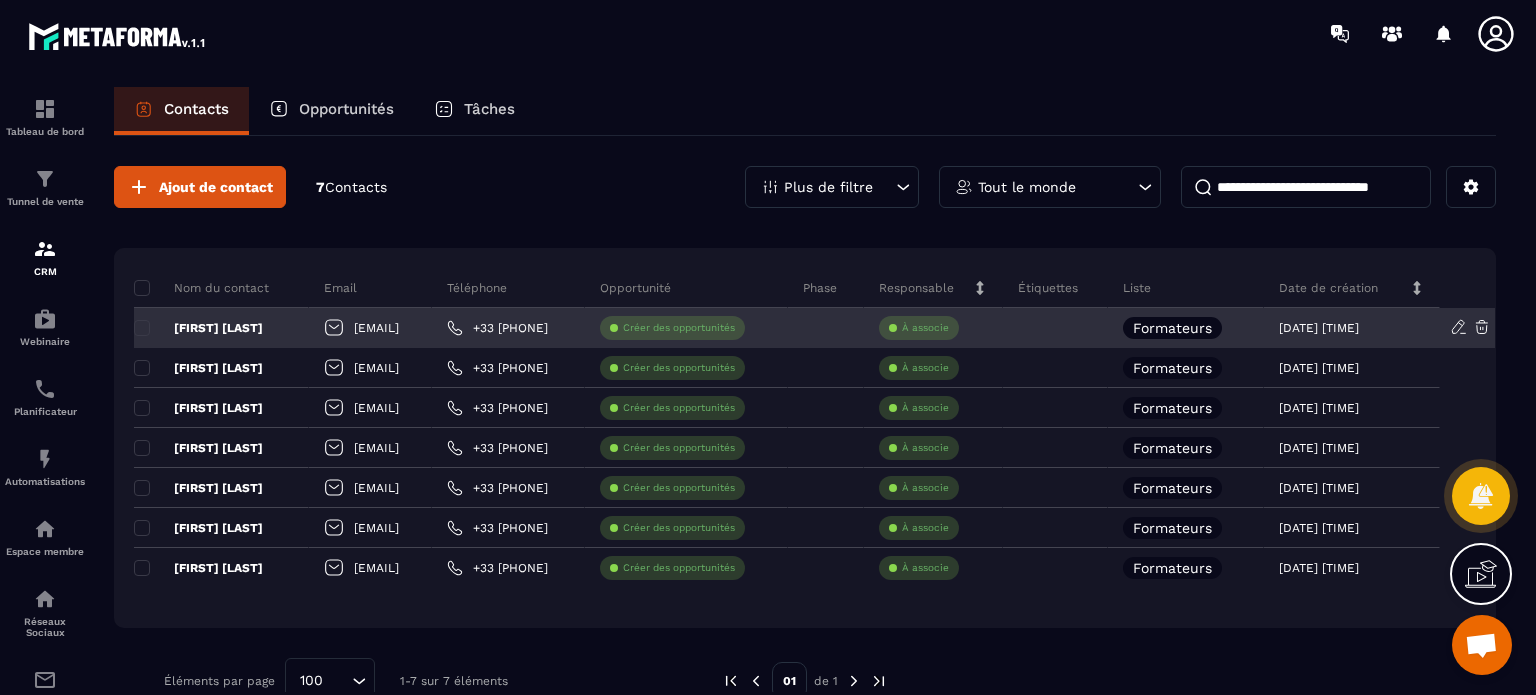 click on "À associe" at bounding box center [919, 328] 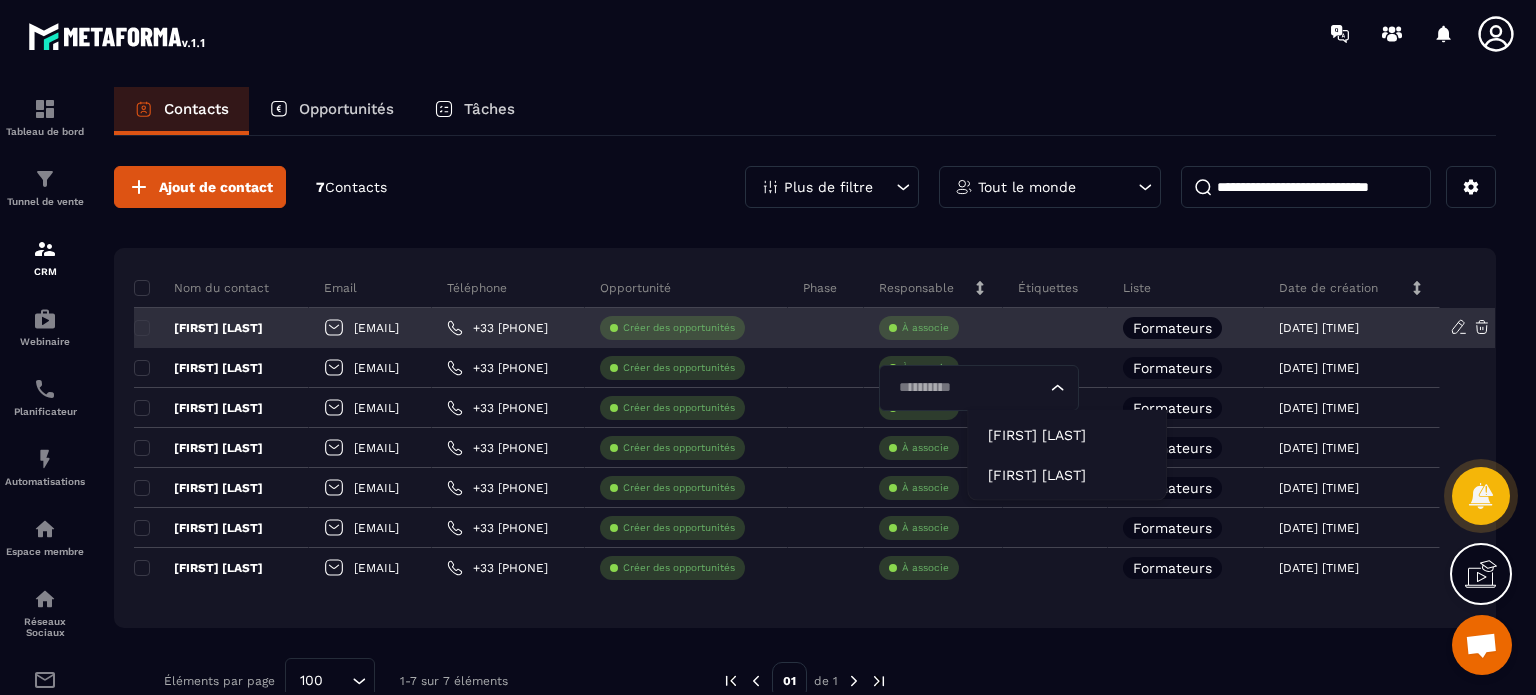 click on "À associe" at bounding box center [925, 328] 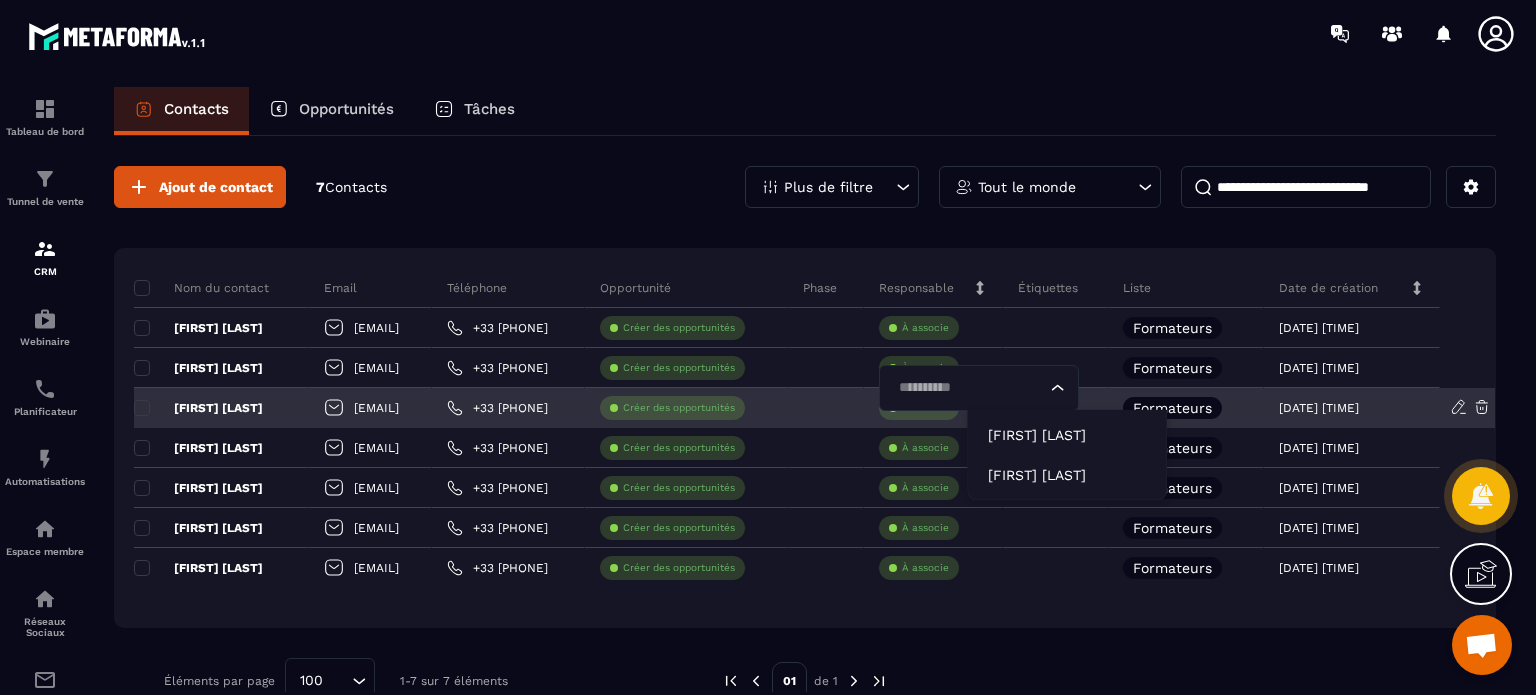click on "Créer des opportunités" at bounding box center (679, 408) 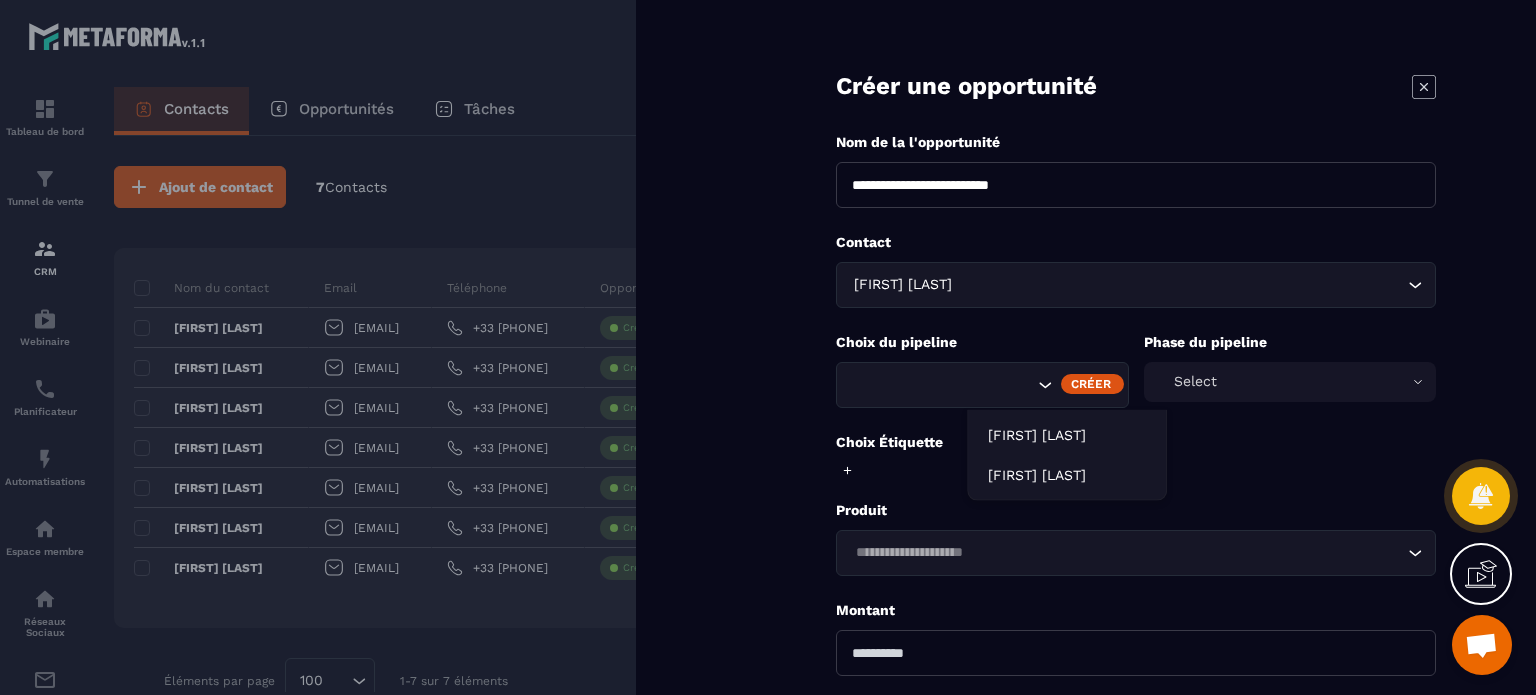 click 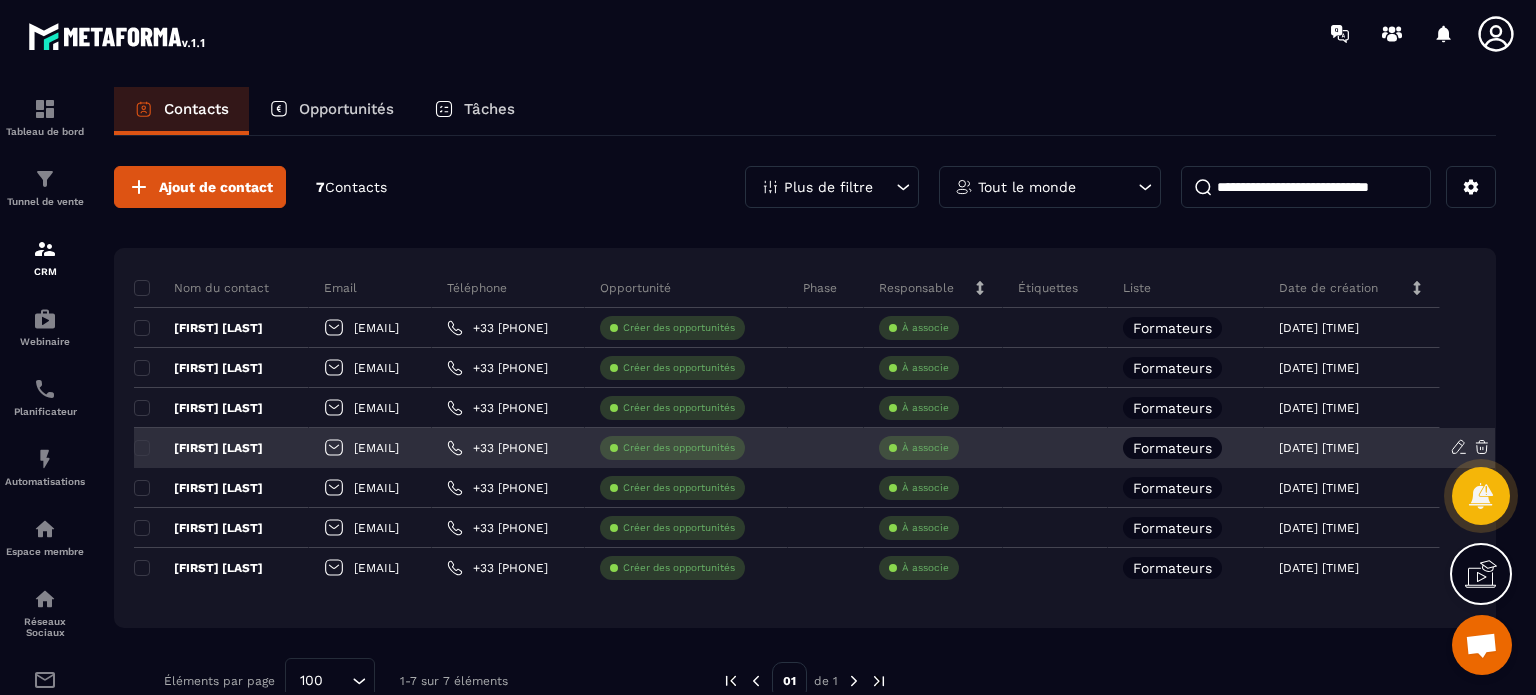 click on "À associe" at bounding box center (925, 448) 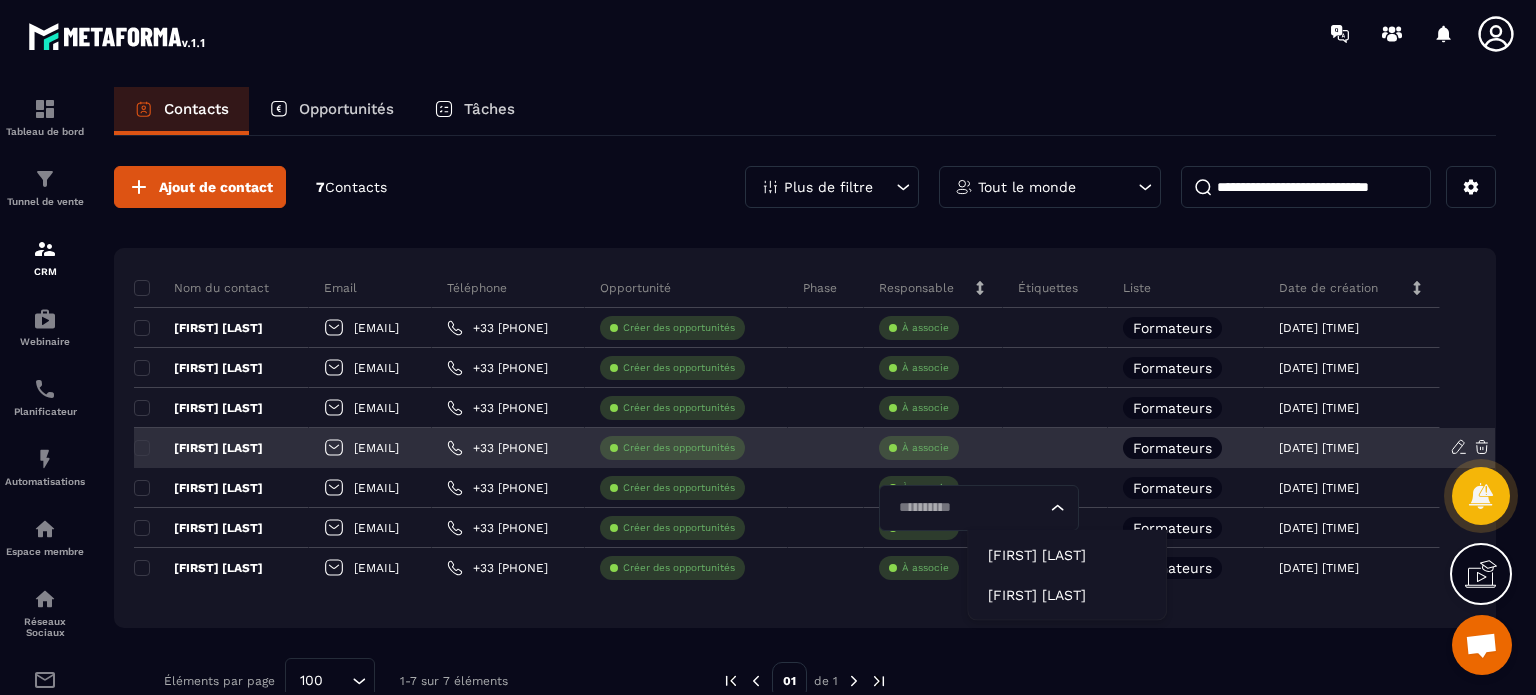 click on "À associe" at bounding box center (925, 448) 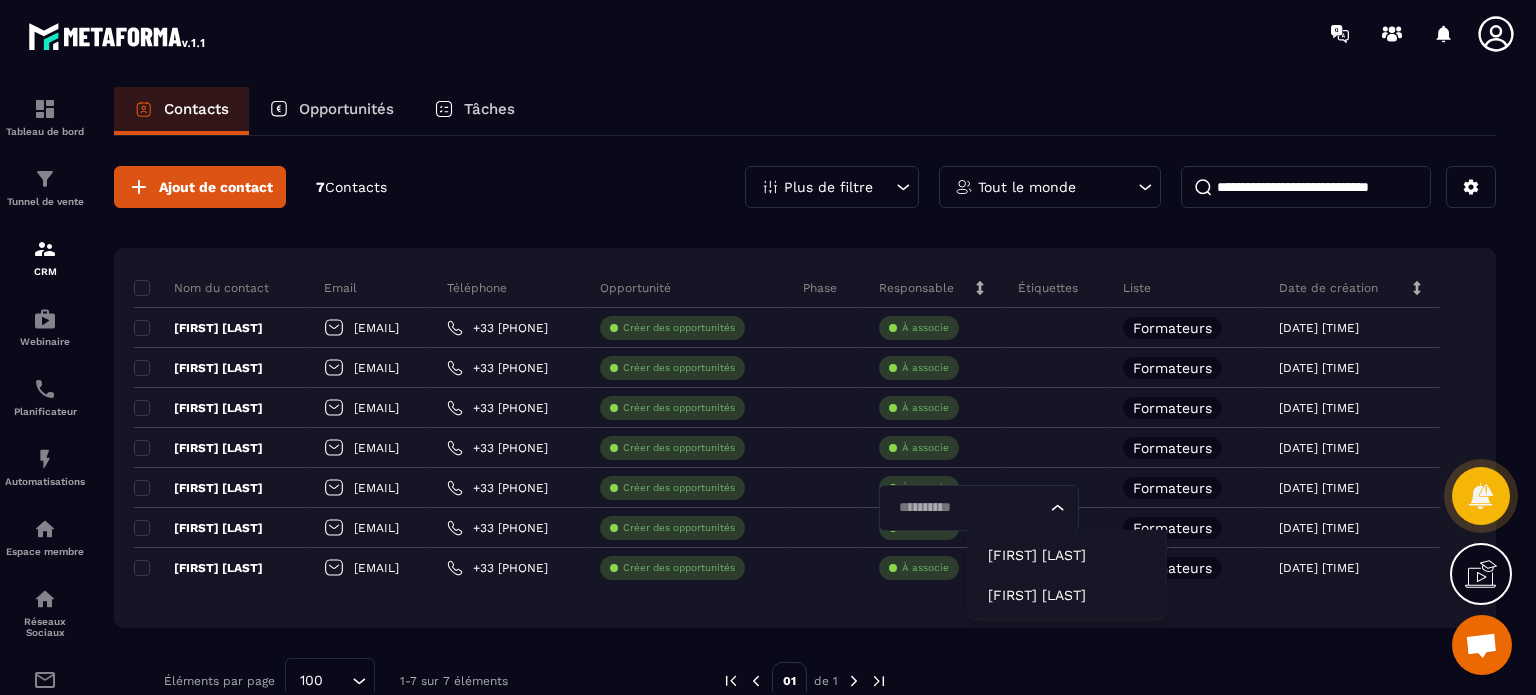 click on "Ajout de contact 7  Contacts Plus de filtre Tout le monde Nom du contact Email Téléphone Opportunité Phase Responsable Étiquettes Liste Date de création Eudes MENAGER eudes.menager@example.com +33 [PHONE] Créer des opportunités À associe Formateurs [DATE] [TIME] Eric KOUKOUI eric.koukoui@example.com +33 [PHONE] Créer des opportunités À associe Formateurs [DATE] [TIME] Héloïse ALBRECH helokouk@example.com +33 [PHONE] Créer des opportunités À associe Formateurs [DATE] [TIME] Edwige ORTEGA edwigezoe@example.com +33 [PHONE] Créer des opportunités À associe Loading... Formateurs [DATE] [TIME] David NEAU dvneau@example.com +33 [PHONE] Créer des opportunités À associe Formateurs [DATE] [TIME] Sylvain BROCARD sylvainhl@example.com +33 [PHONE] Créer des opportunités À associe Formateurs [DATE] [TIME] Nadège LEFRANT nadegee2consulting@example.com +33 [PHONE] Créer des opportunités À associe Formateurs [DATE] [TIME] Éléments par page 100 01" at bounding box center (805, 435) 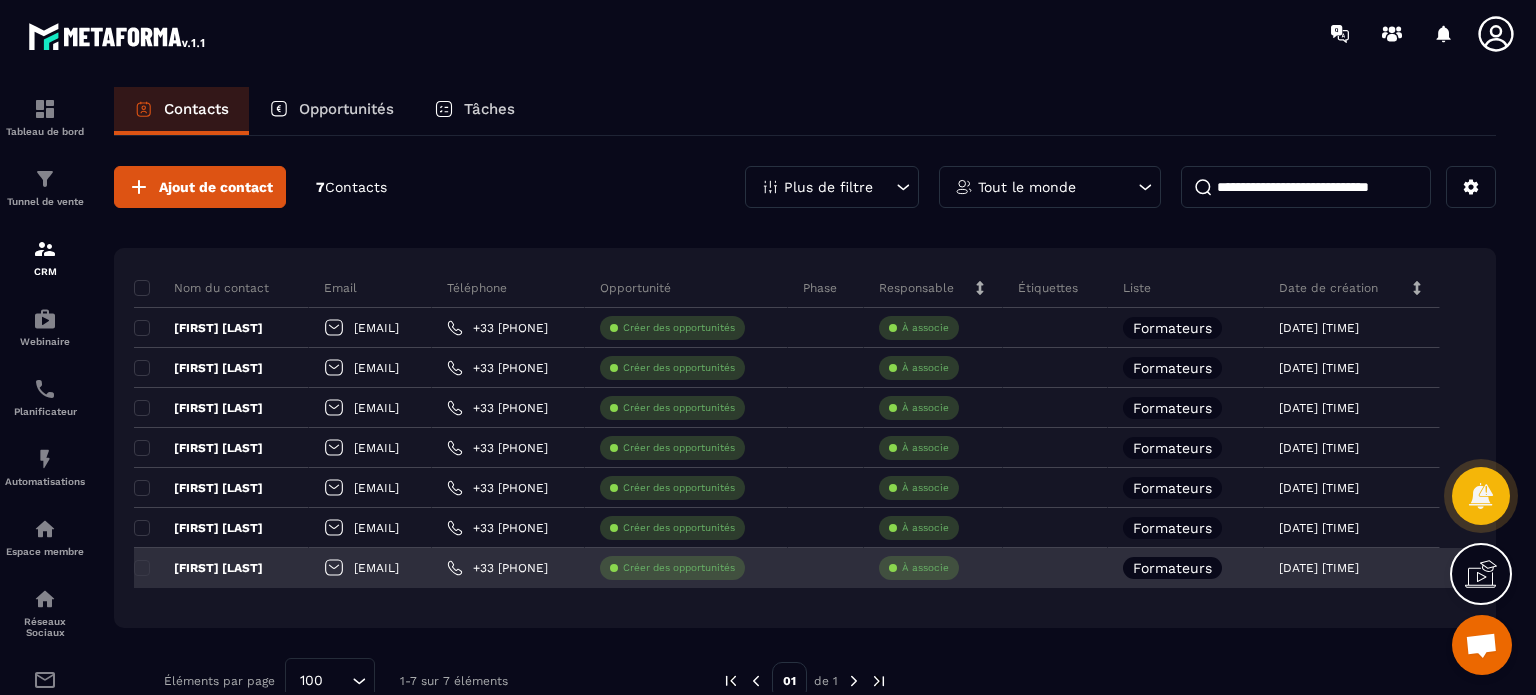 click on "À associe" at bounding box center [925, 568] 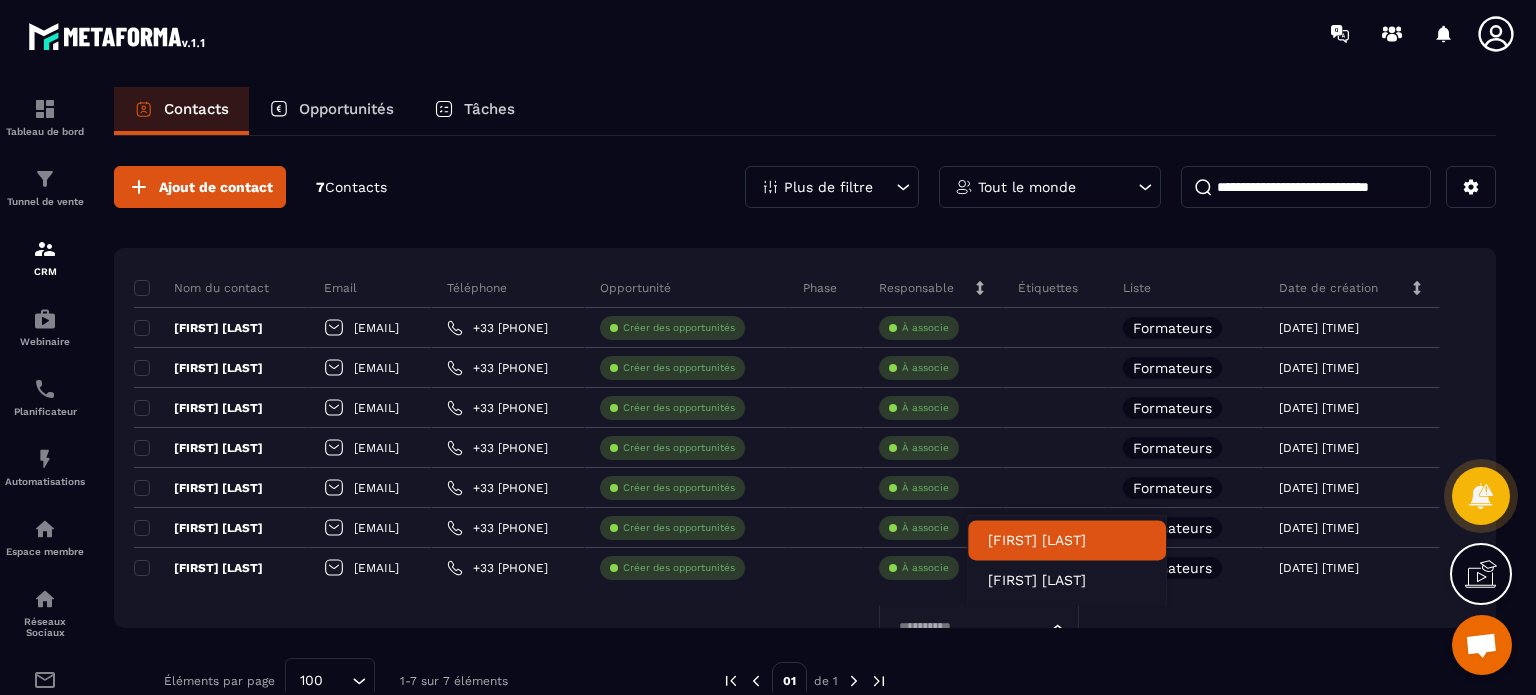 click on "Ajout de contact 7  Contacts Plus de filtre Tout le monde Nom du contact Email Téléphone Opportunité Phase Responsable Étiquettes Liste Date de création Eudes MENAGER eudes.menager@example.com +33 [PHONE] Créer des opportunités À associe Formateurs [DATE] [TIME] Eric KOUKOUI eric.koukoui@example.com +33 [PHONE] Créer des opportunités À associe Formateurs [DATE] [TIME] Héloïse ALBRECH helokouk@example.com +33 [PHONE] Créer des opportunités À associe Formateurs [DATE] [TIME] Edwige ORTEGA edwigezoe@example.com +33 [PHONE] Créer des opportunités À associe Formateurs [DATE] [TIME] David NEAU dvneau@example.com +33 [PHONE] Créer des opportunités À associe Formateurs [DATE] [TIME] Sylvain BROCARD sylvainhl@example.com +33 [PHONE] Créer des opportunités À associe Formateurs [DATE] [TIME] Nadège LEFRANT nadegee2consulting@example.com +33 [PHONE] Créer des opportunités À associe Loading... Formateurs [DATE] [TIME] Éléments par page 100 01" at bounding box center [805, 435] 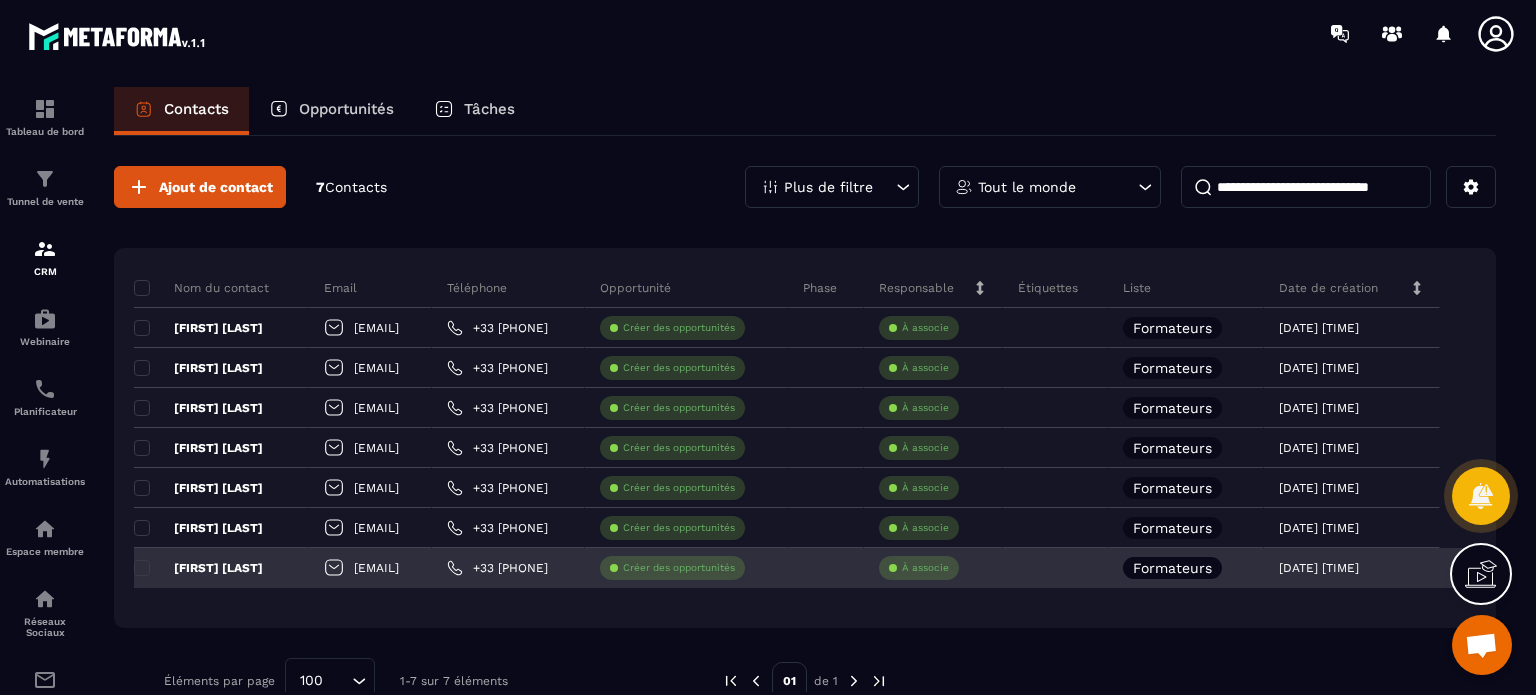 click on "À associe" at bounding box center [919, 568] 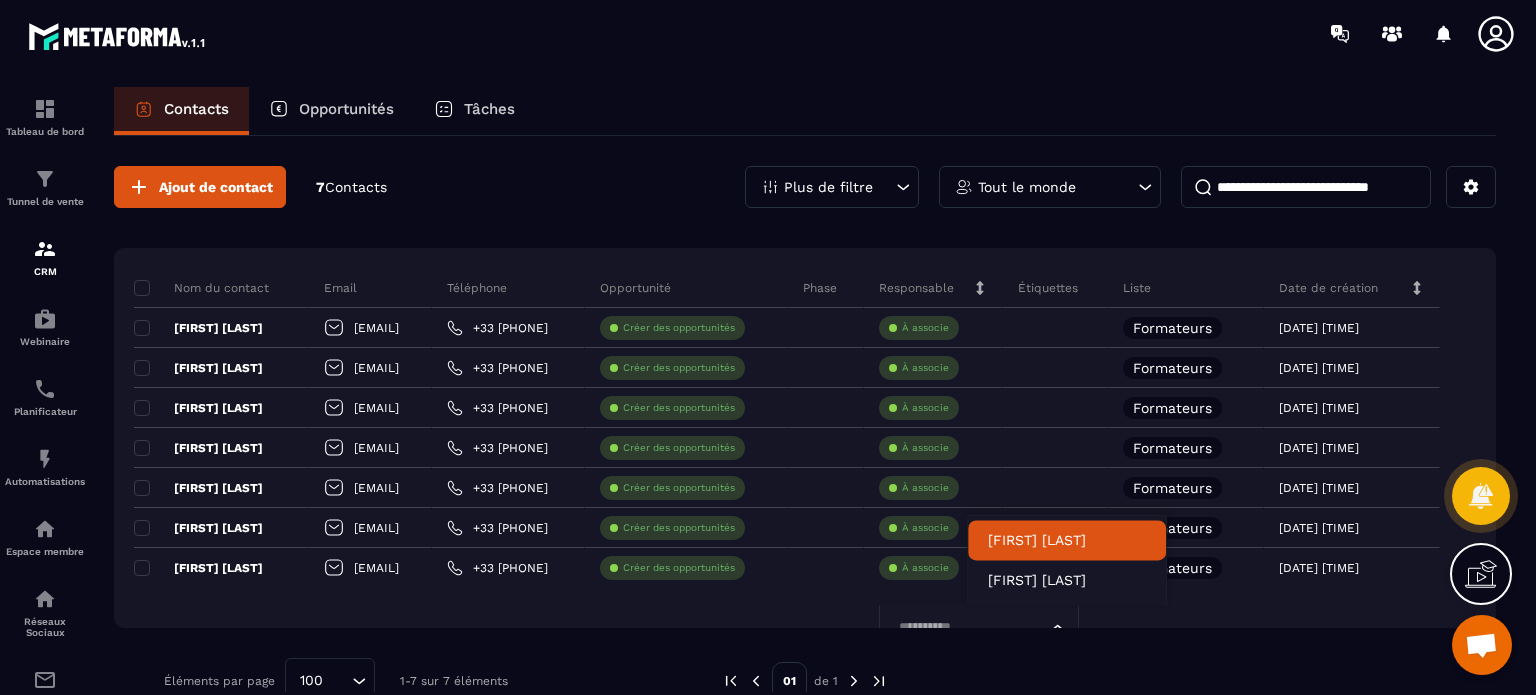 click on "Nom du contact Email Téléphone Opportunité Phase Responsable Étiquettes Liste Date de création Eudes MENAGER eudes.menager@example.com +33 [PHONE] Créer des opportunités À associe Formateurs [DATE] [TIME] Eric KOUKOUI eric.koukoui@example.com +33 [PHONE] Créer des opportunités À associe Formateurs [DATE] [TIME] Héloïse ALBRECH helokouk@example.com +33 [PHONE] Créer des opportunités À associe Formateurs [DATE] [TIME] Edwige ORTEGA edwigezoe@example.com +33 [PHONE] Créer des opportunités À associe Formateurs [DATE] [TIME] David NEAU dvneau@example.com +33 [PHONE] Créer des opportunités À associe Formateurs [DATE] [TIME] Sylvain BROCARD sylvainhl@example.com +33 [PHONE] Créer des opportunités À associe Formateurs [DATE] [TIME] Nadège LEFRANT nadegee2consulting@example.com +33 [PHONE] Créer des opportunités À associe Loading... Formateurs [DATE] [TIME]" 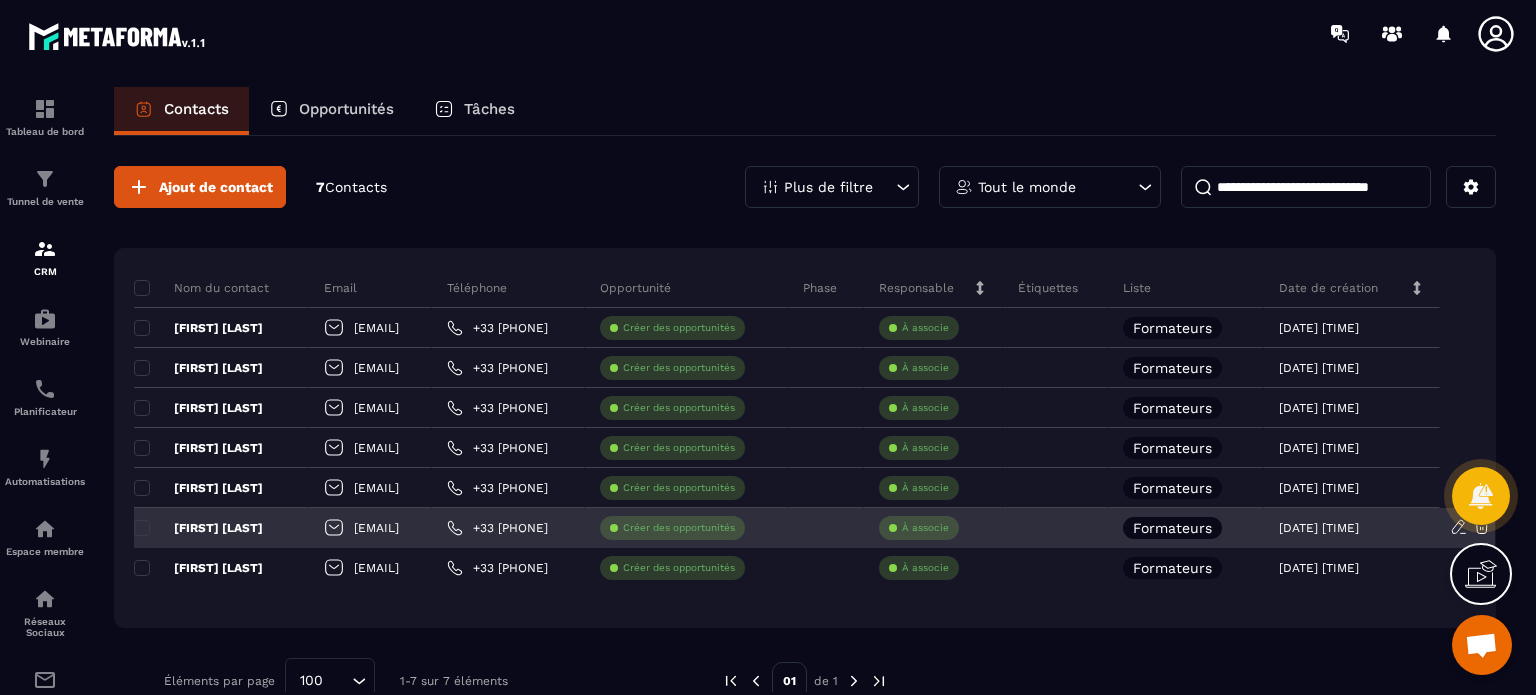click on "À associe" at bounding box center [925, 528] 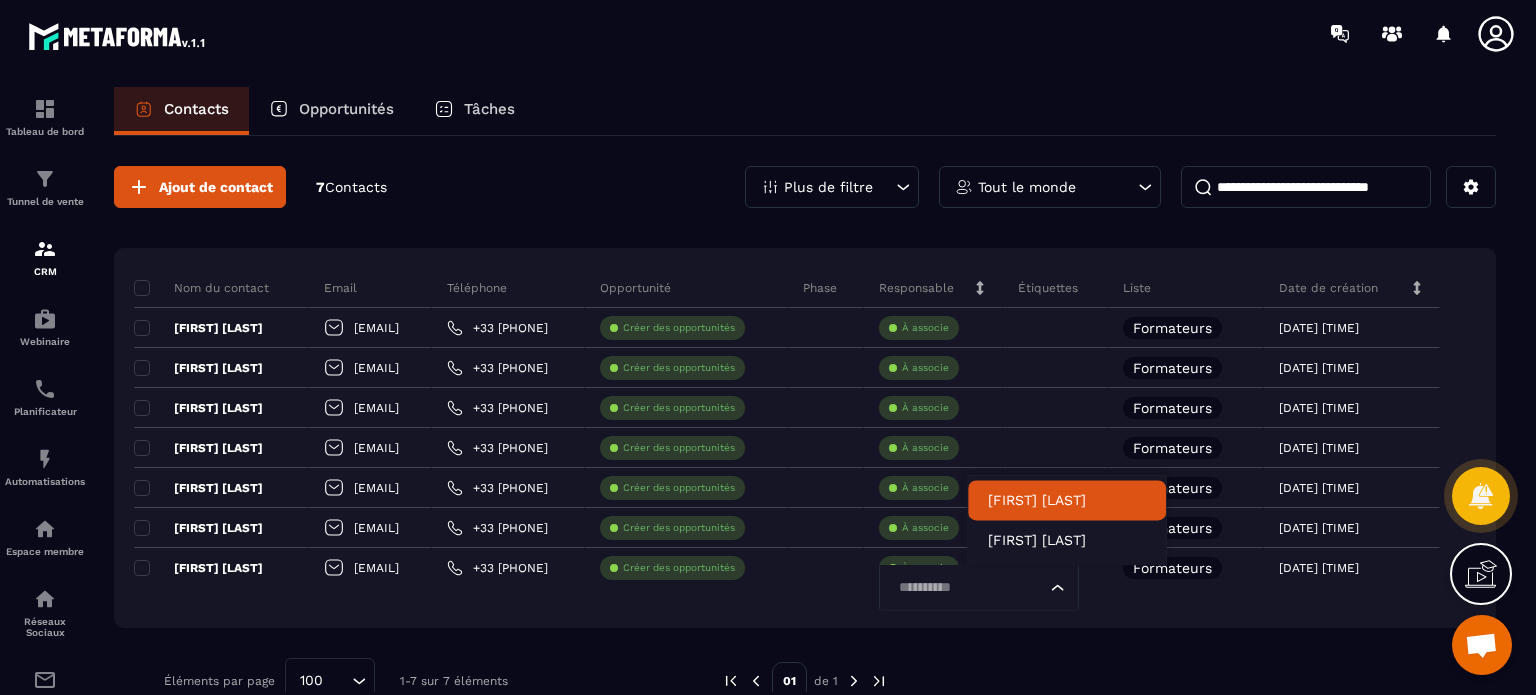click on "Date d’échéance
Nom du contact Email Téléphone Opportunité Phase Responsable Étiquettes Liste Date de création Eudes MENAGER eudes.menager@example.com +33 [PHONE] Créer des opportunités À associe Formateurs [DATE] [TIME] Eric KOUKOUI eric.koukoui@example.com +33 [PHONE] Créer des opportunités À associe Formateurs [DATE] [TIME] Héloïse ALBRECH helokouk@example.com +33 [PHONE] Créer des opportunités À associe Formateurs [DATE] [TIME] Edwige ORTEGA edwigezoe@example.com +33 [PHONE] Créer des opportunités À associe Formateurs [DATE] [TIME] David NEAU dvneau@example.com +33 [PHONE] Créer des opportunités À associe Formateurs [DATE] [TIME] Sylvain BROCARD sylvainhl@example.com +33 [PHONE] Créer des opportunités À associe Formateurs [DATE] [TIME] Nadège LEFRANT nadegee2consulting@example.com +33 [PHONE] Créer des opportunités À associe Loading... Formateurs [DATE] [TIME]" 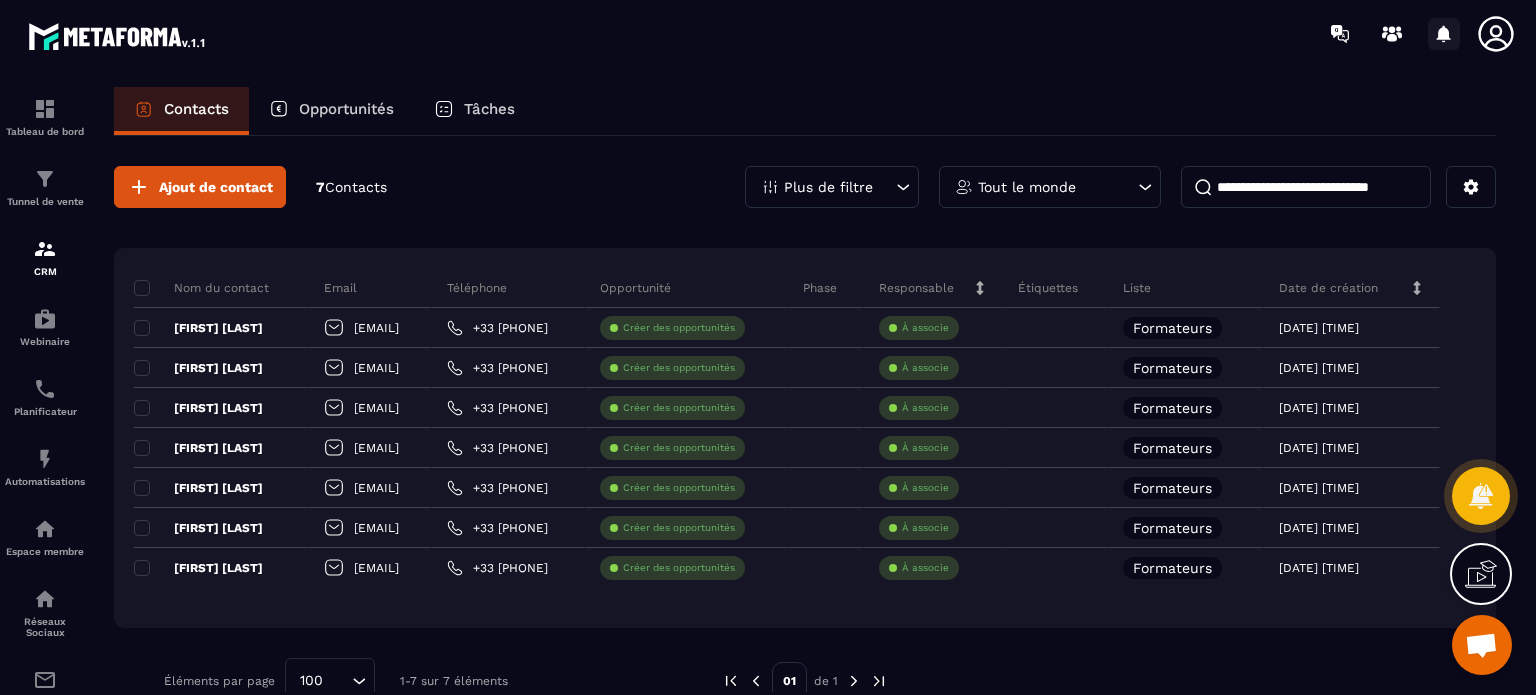 click 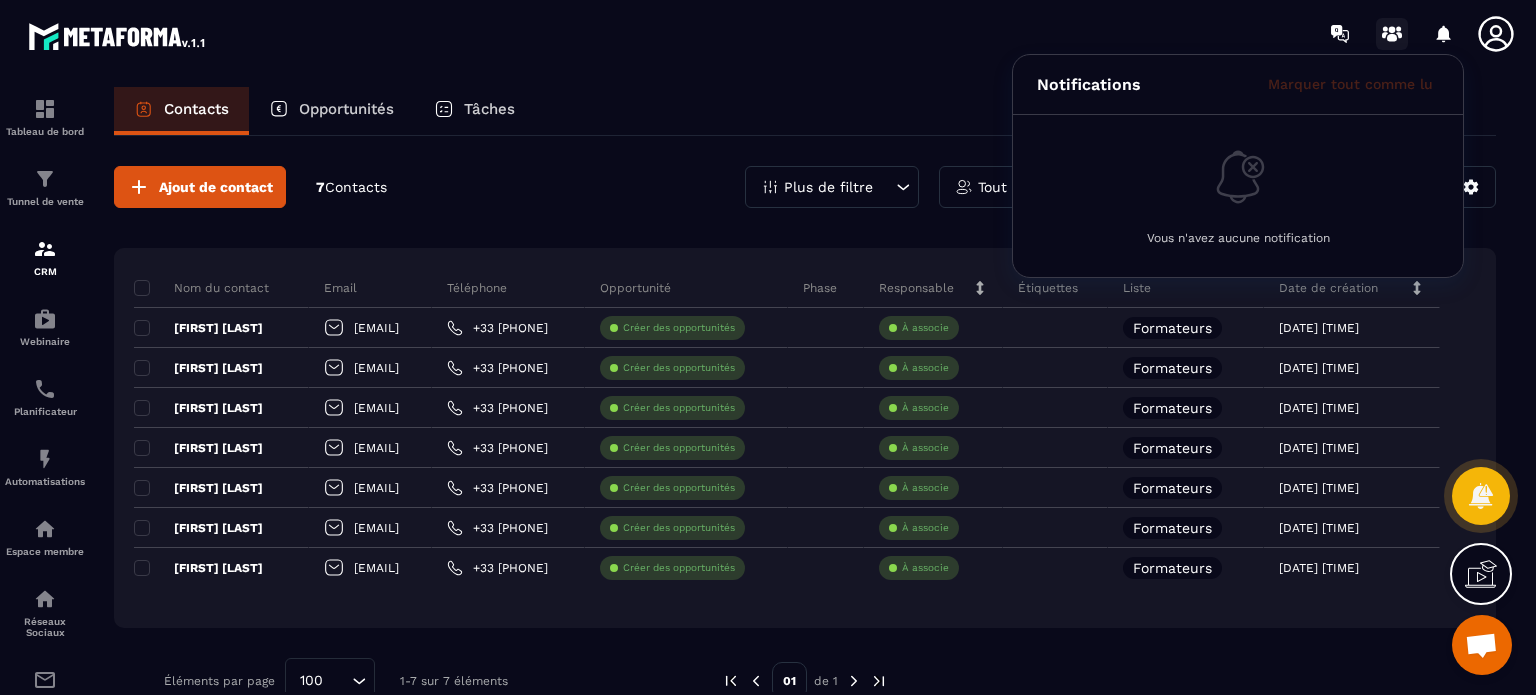 click 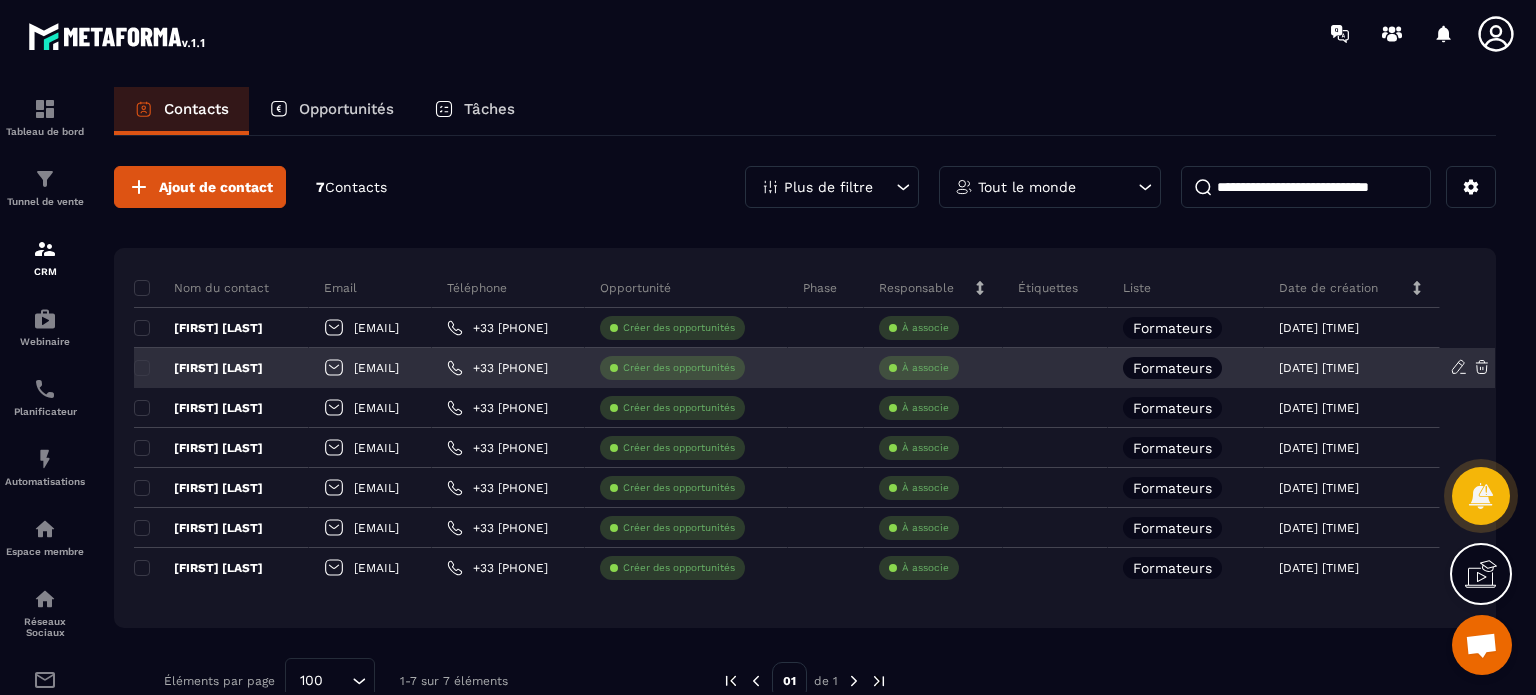 click on "+33 [PHONE]" 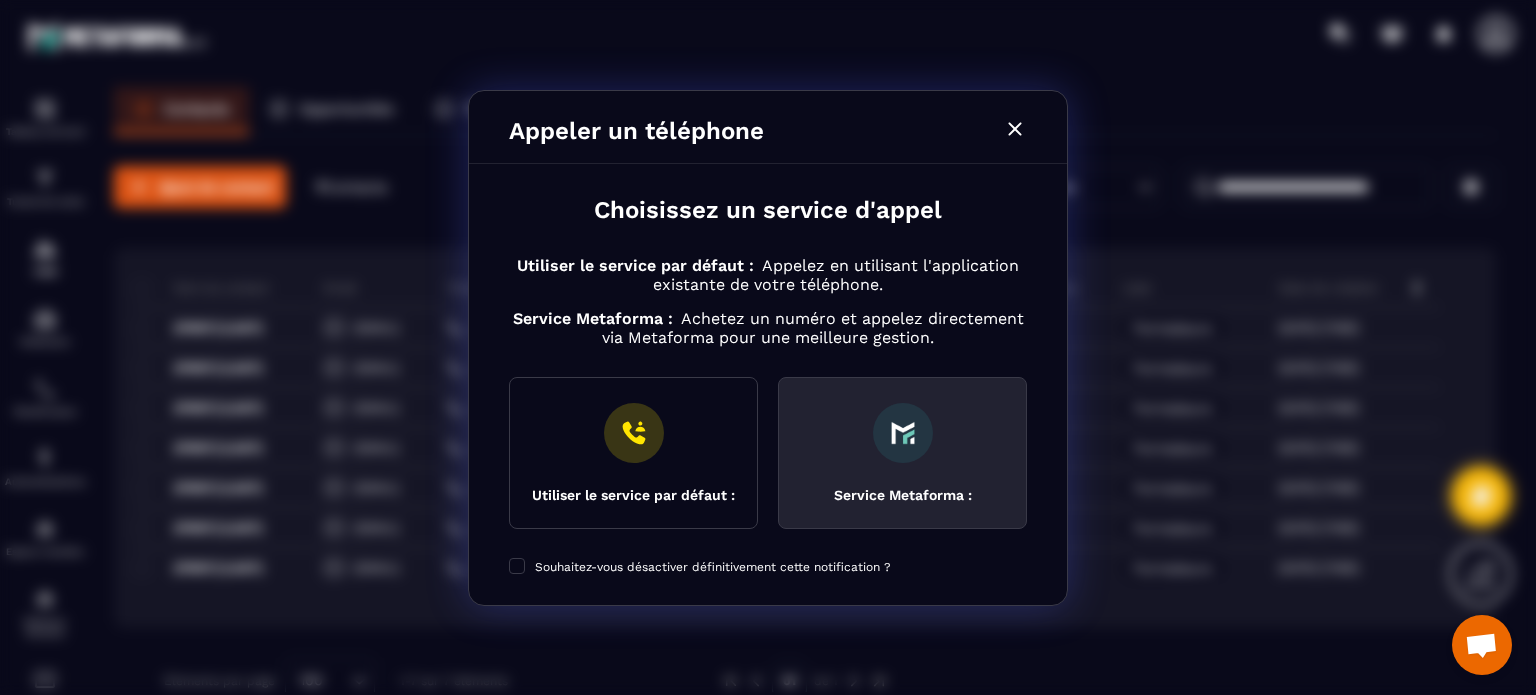 click at bounding box center (903, 433) 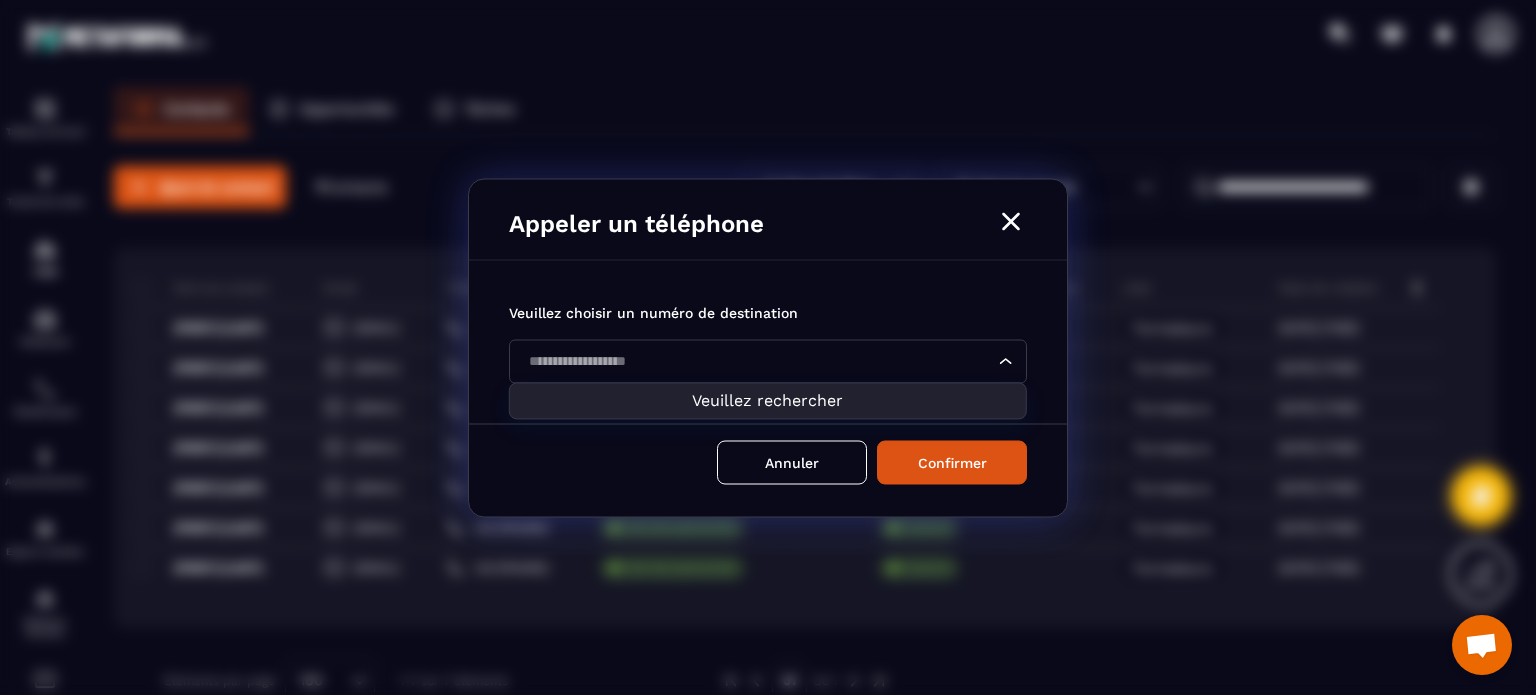 click 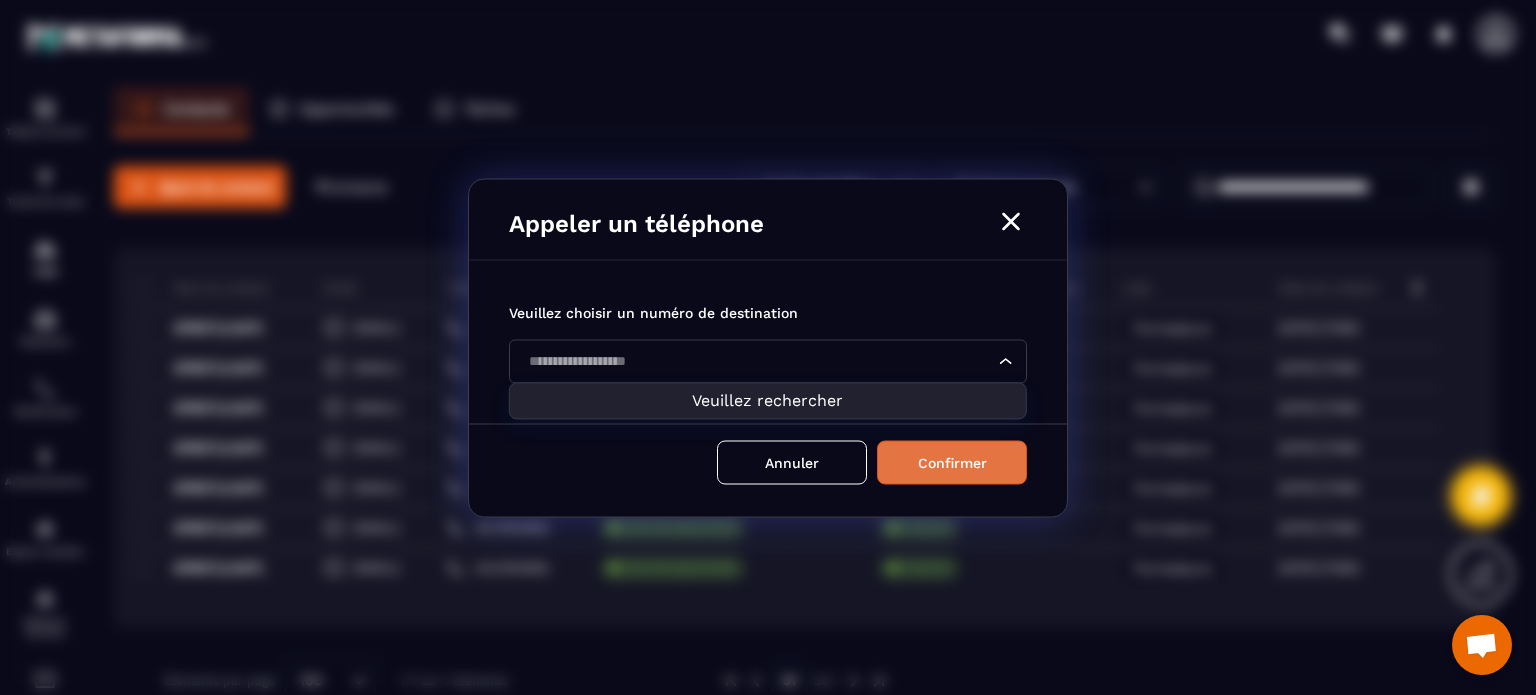 click on "Confirmer" at bounding box center (952, 462) 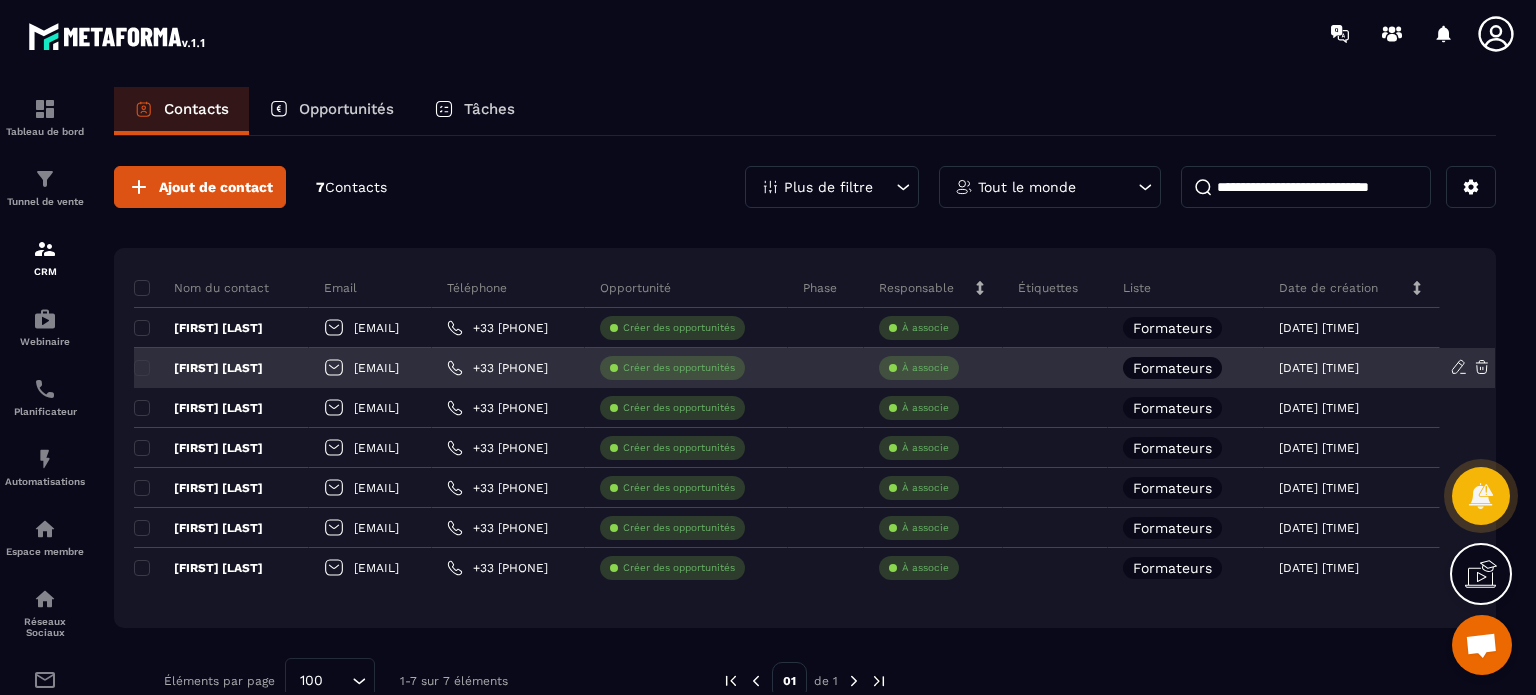 click on "+33 [PHONE]" 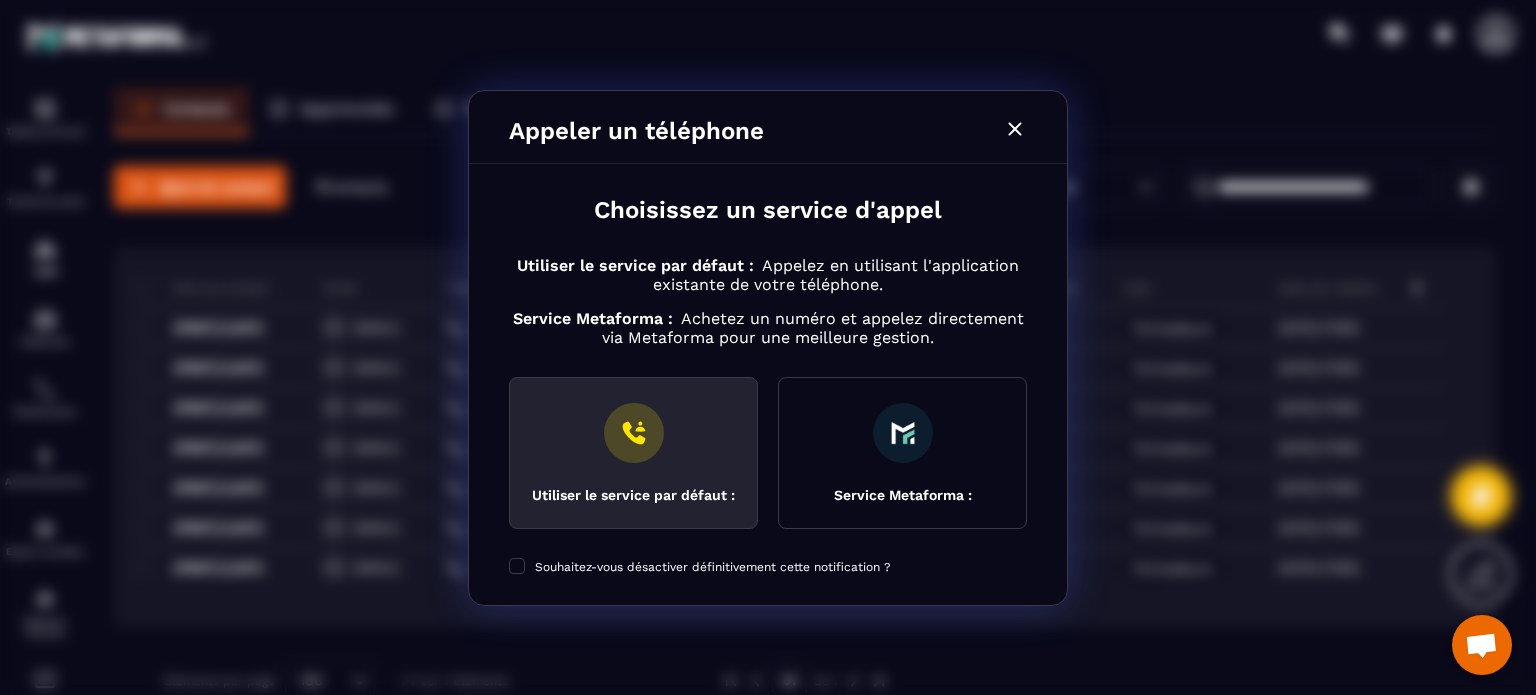click at bounding box center (634, 433) 